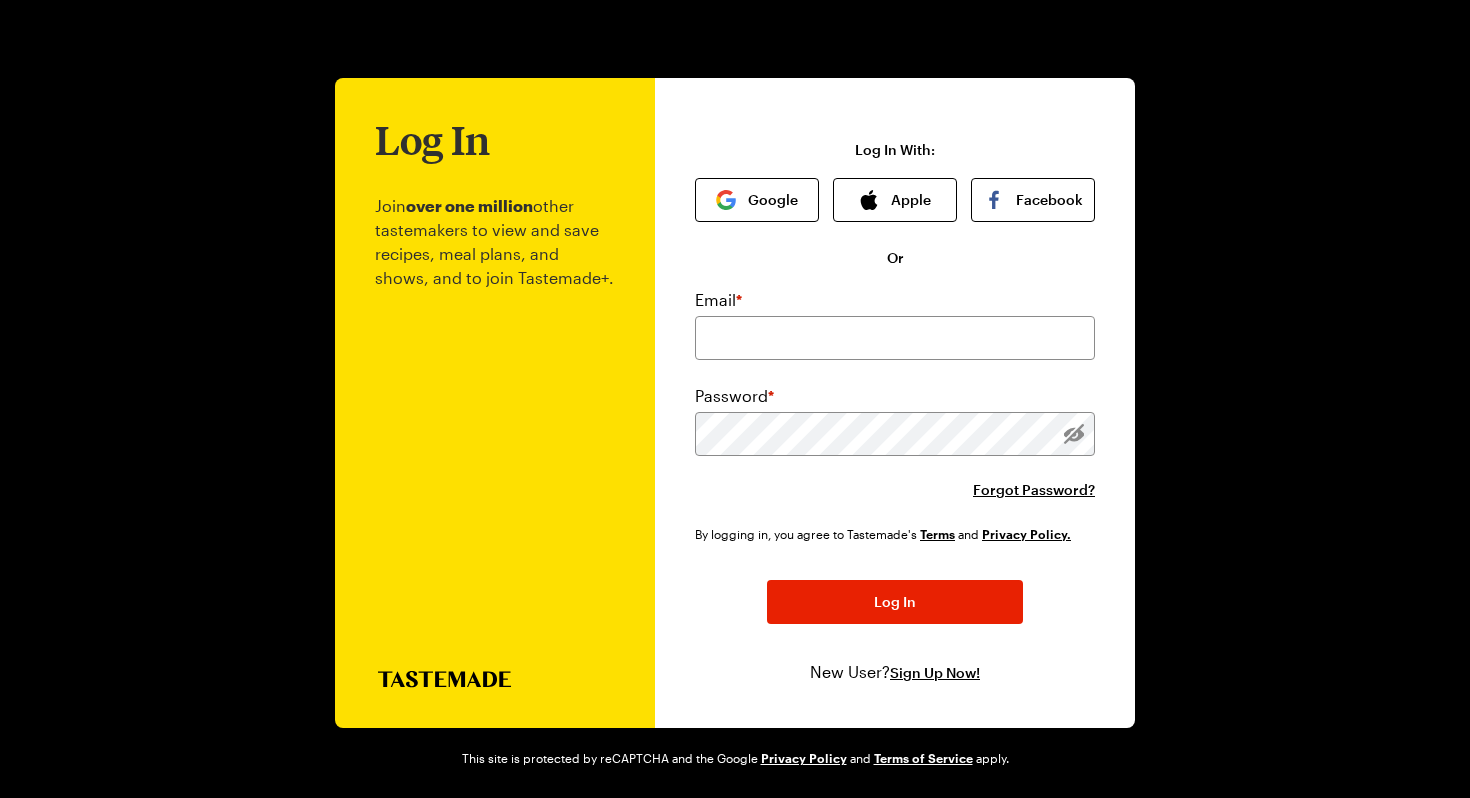 scroll, scrollTop: 0, scrollLeft: 0, axis: both 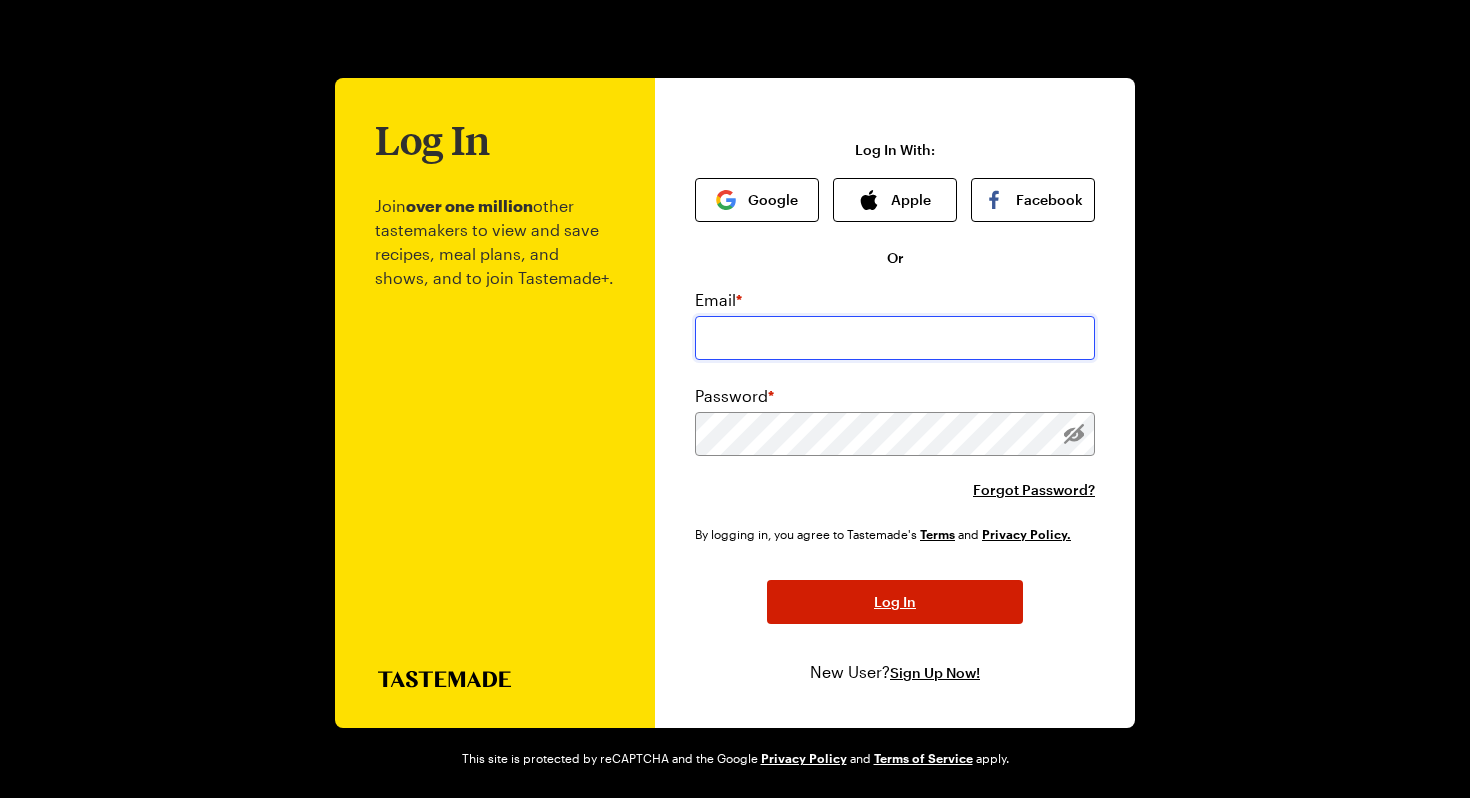 type on "[EMAIL]" 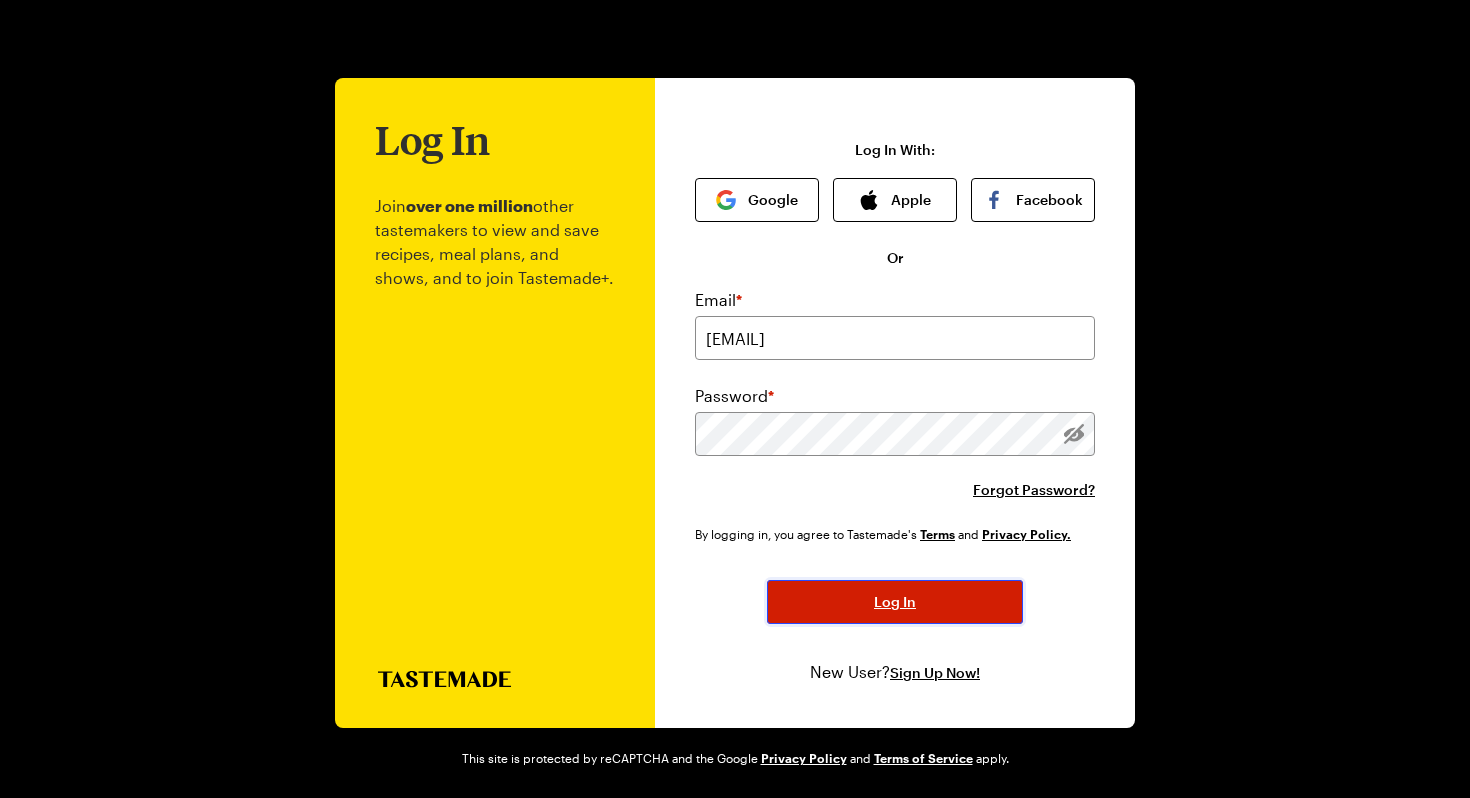click on "Log In" at bounding box center (895, 602) 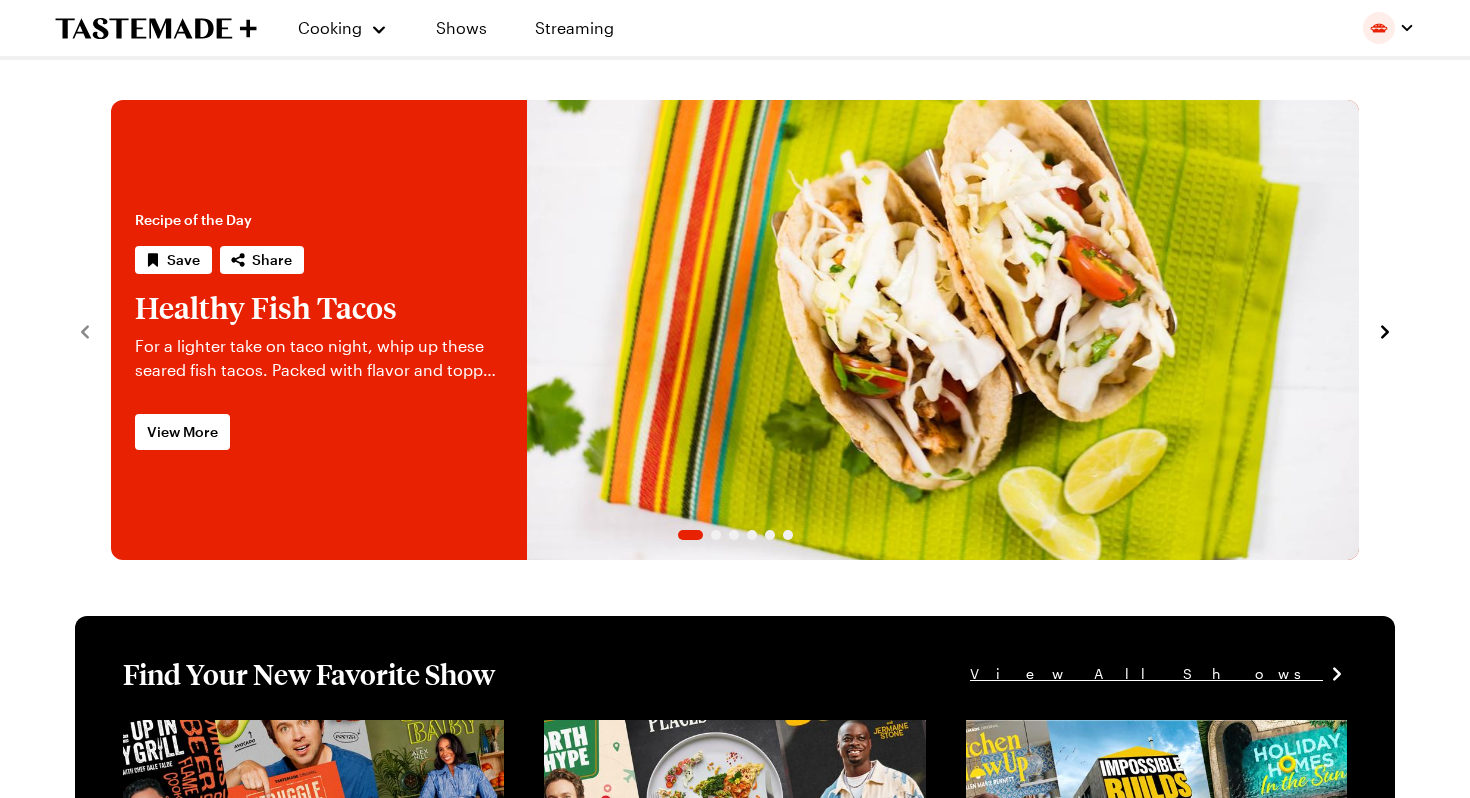scroll, scrollTop: 0, scrollLeft: 0, axis: both 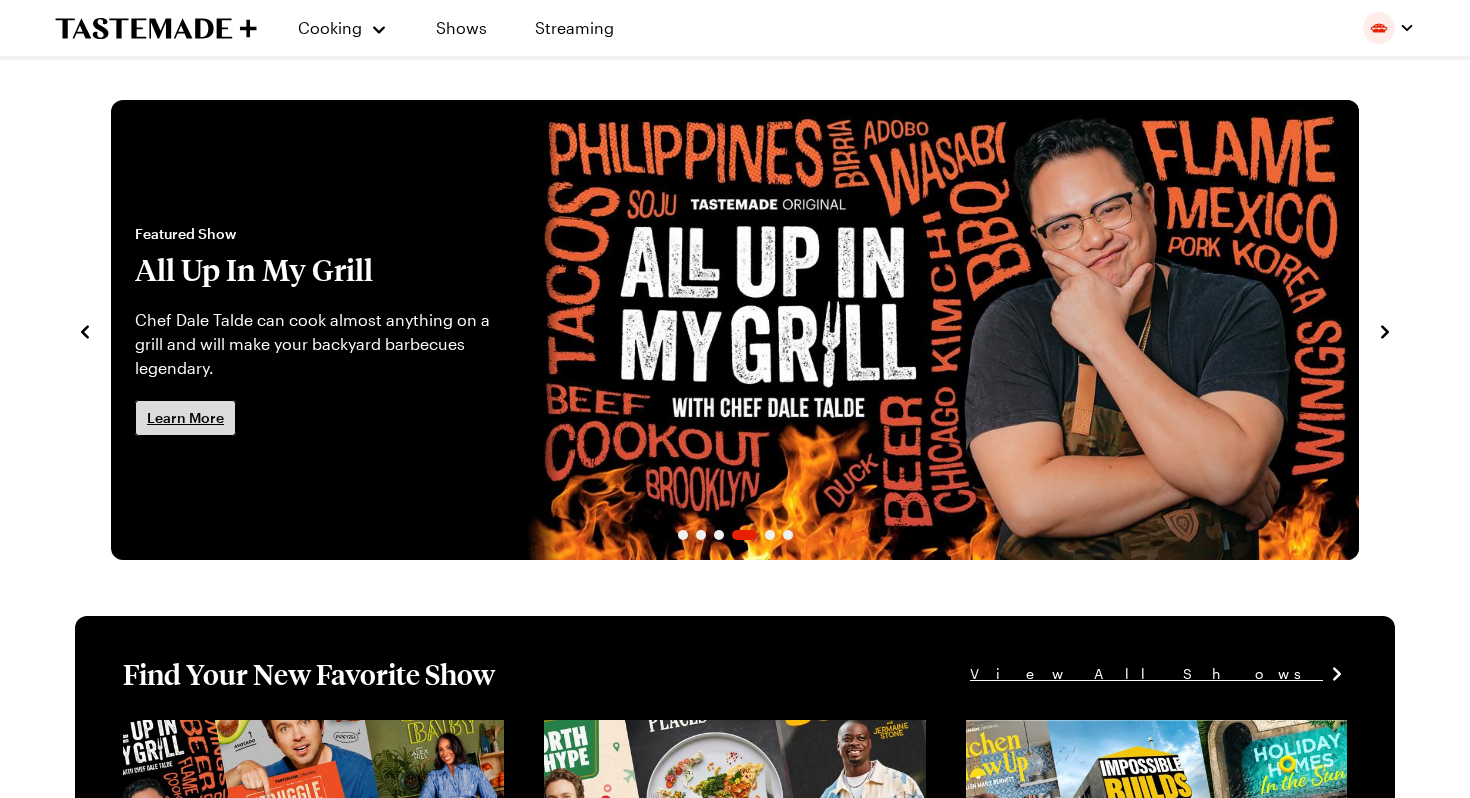 click on "Learn More" at bounding box center (185, 418) 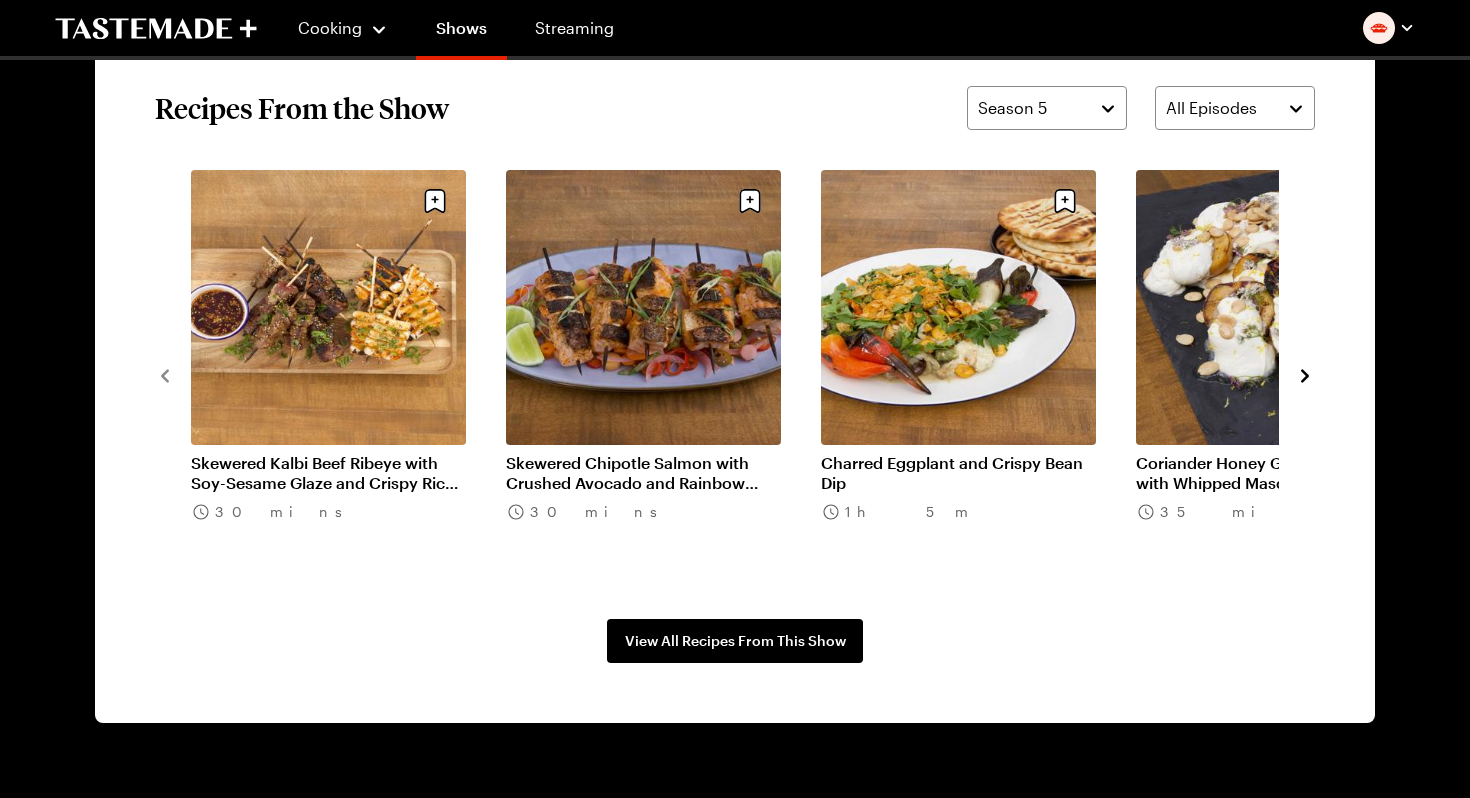 scroll, scrollTop: 1550, scrollLeft: 0, axis: vertical 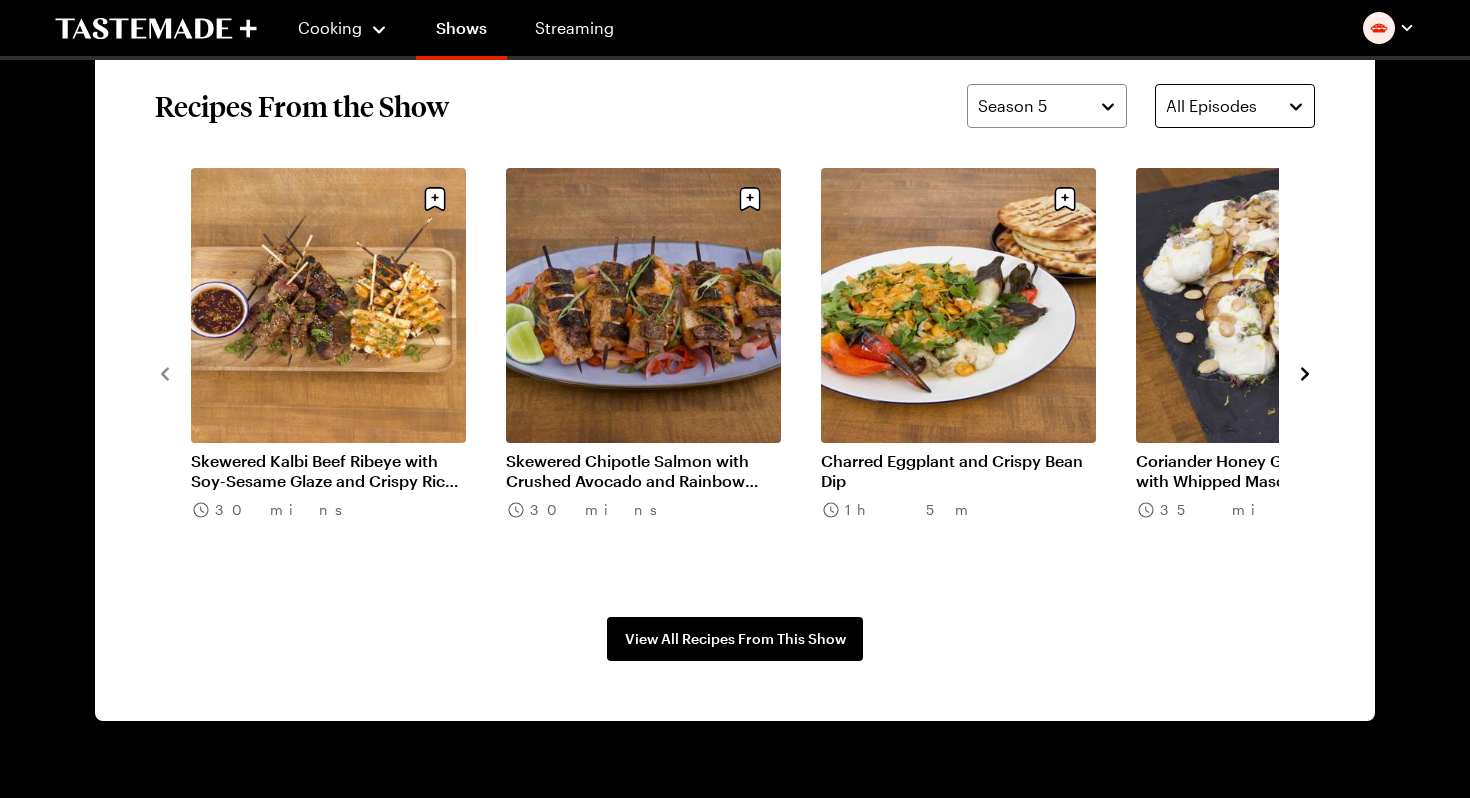 click on "All Episodes" at bounding box center (1235, 106) 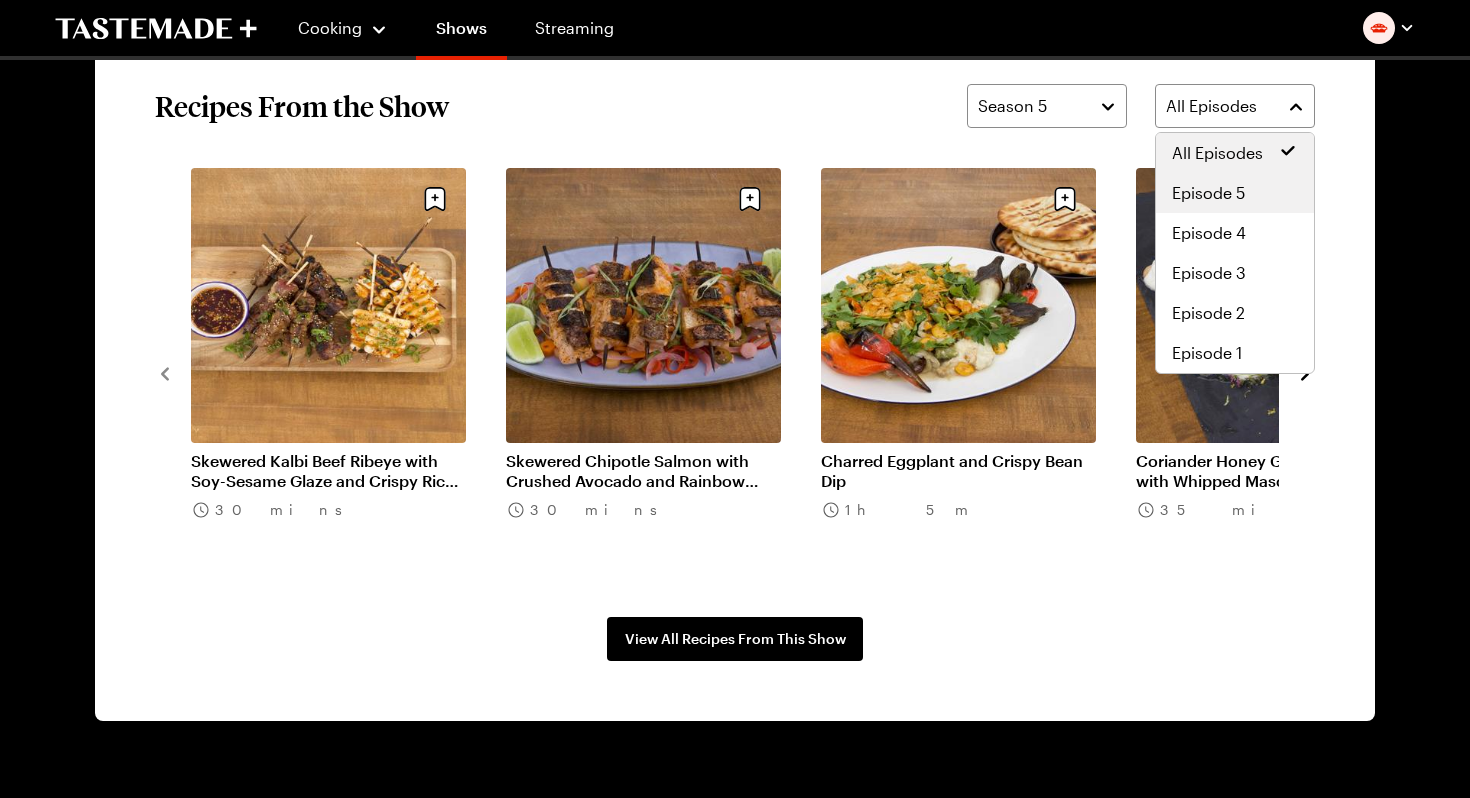 click on "Episode 5" at bounding box center (1208, 193) 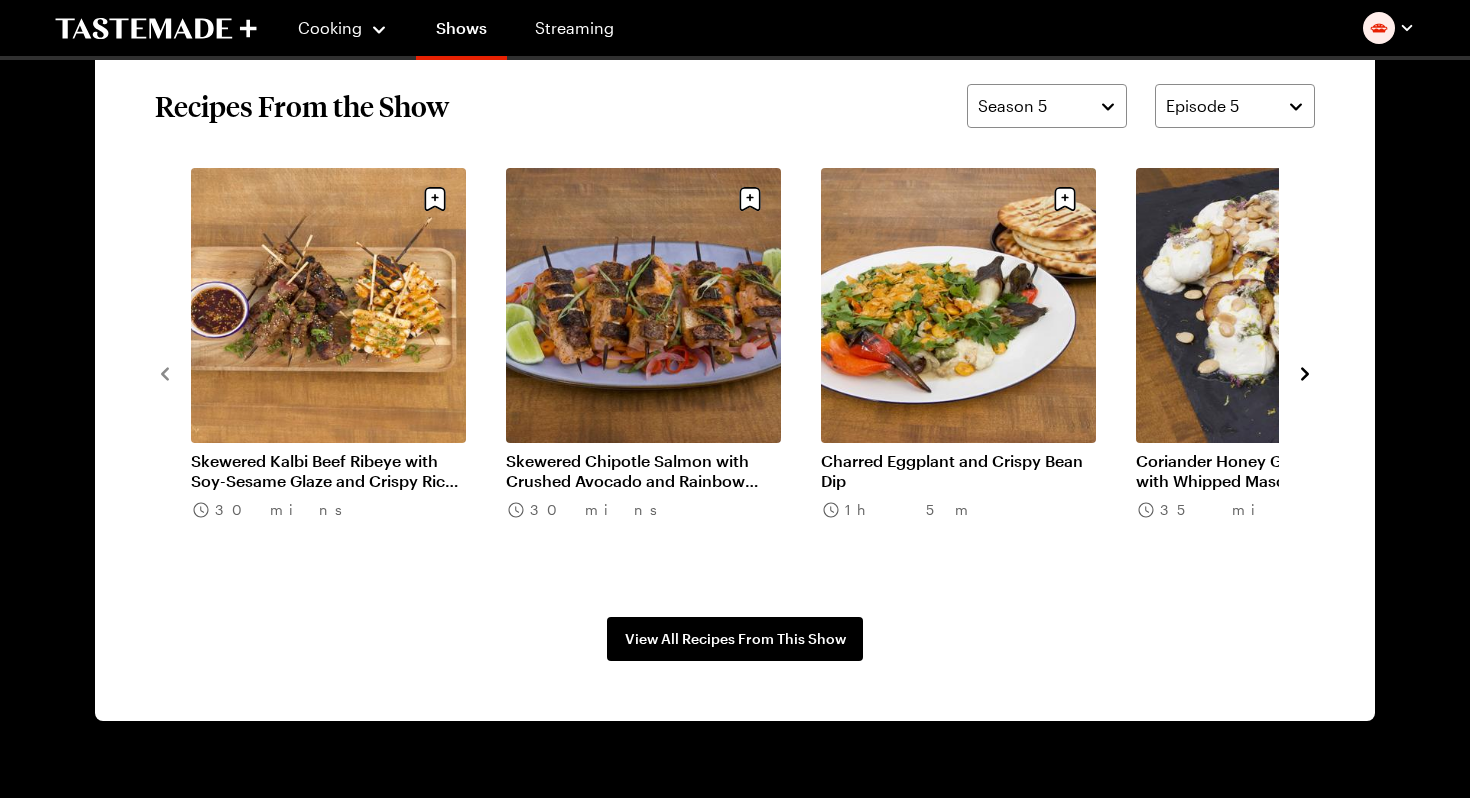 click 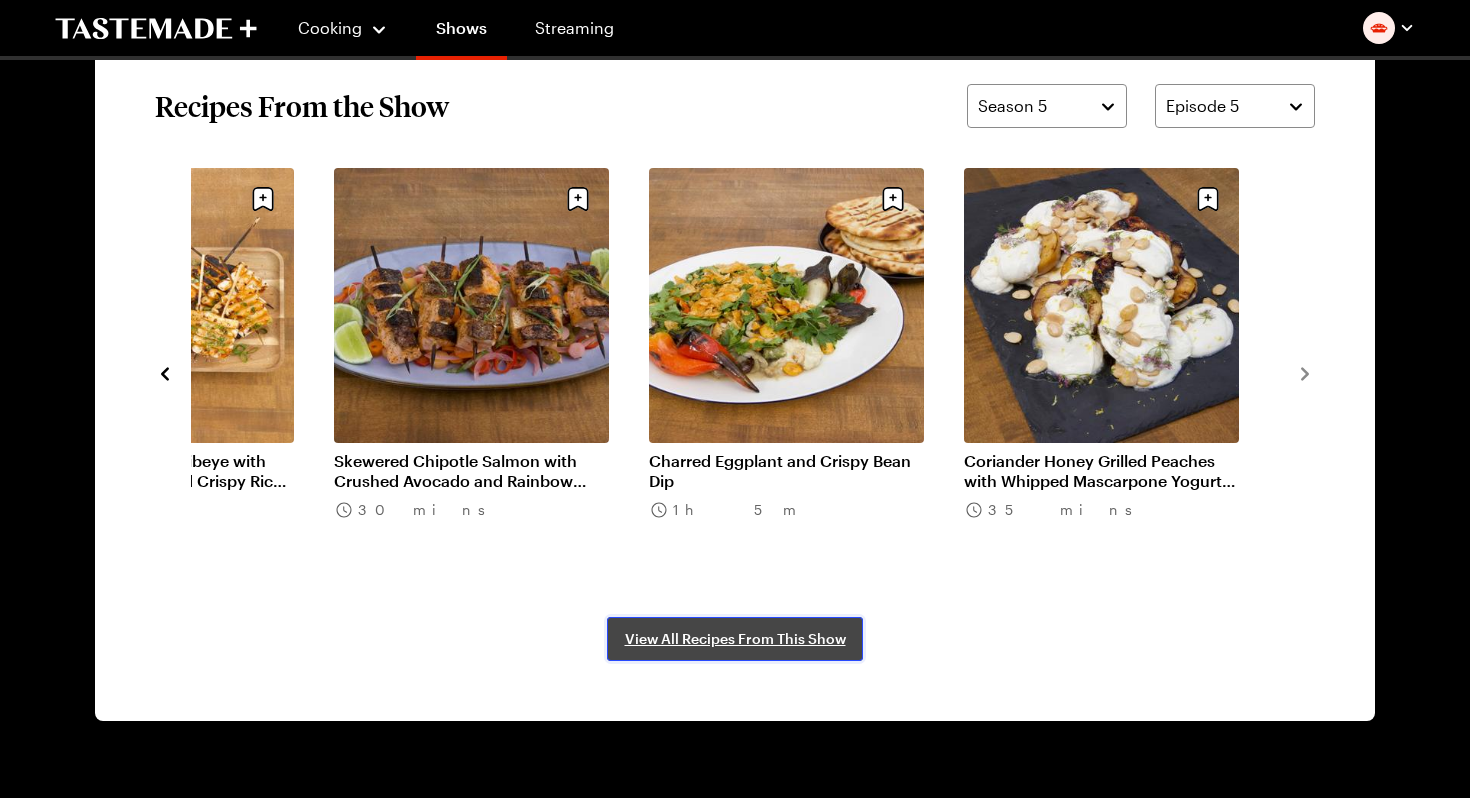 click on "View All Recipes From This Show" at bounding box center [735, 639] 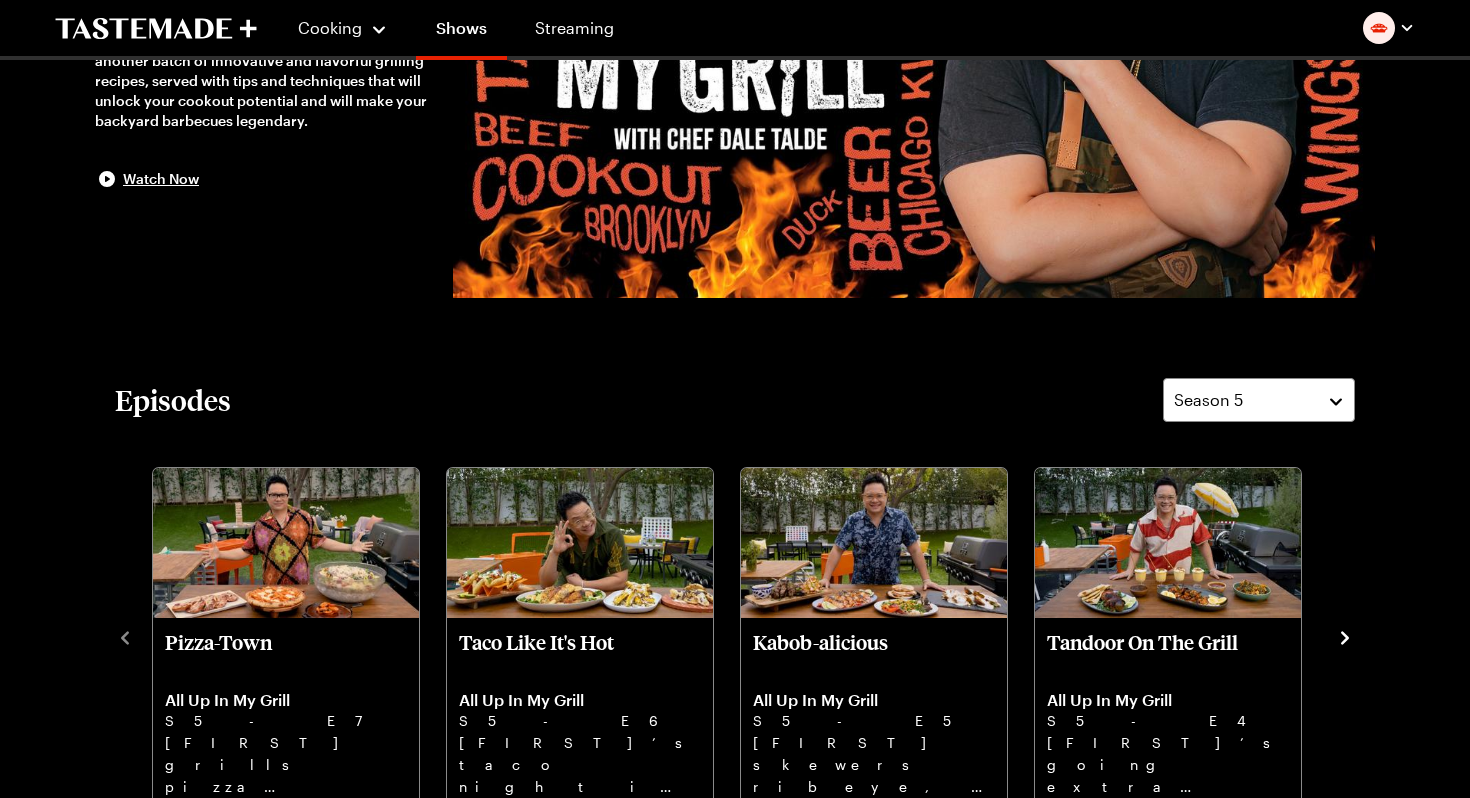 scroll, scrollTop: 0, scrollLeft: 0, axis: both 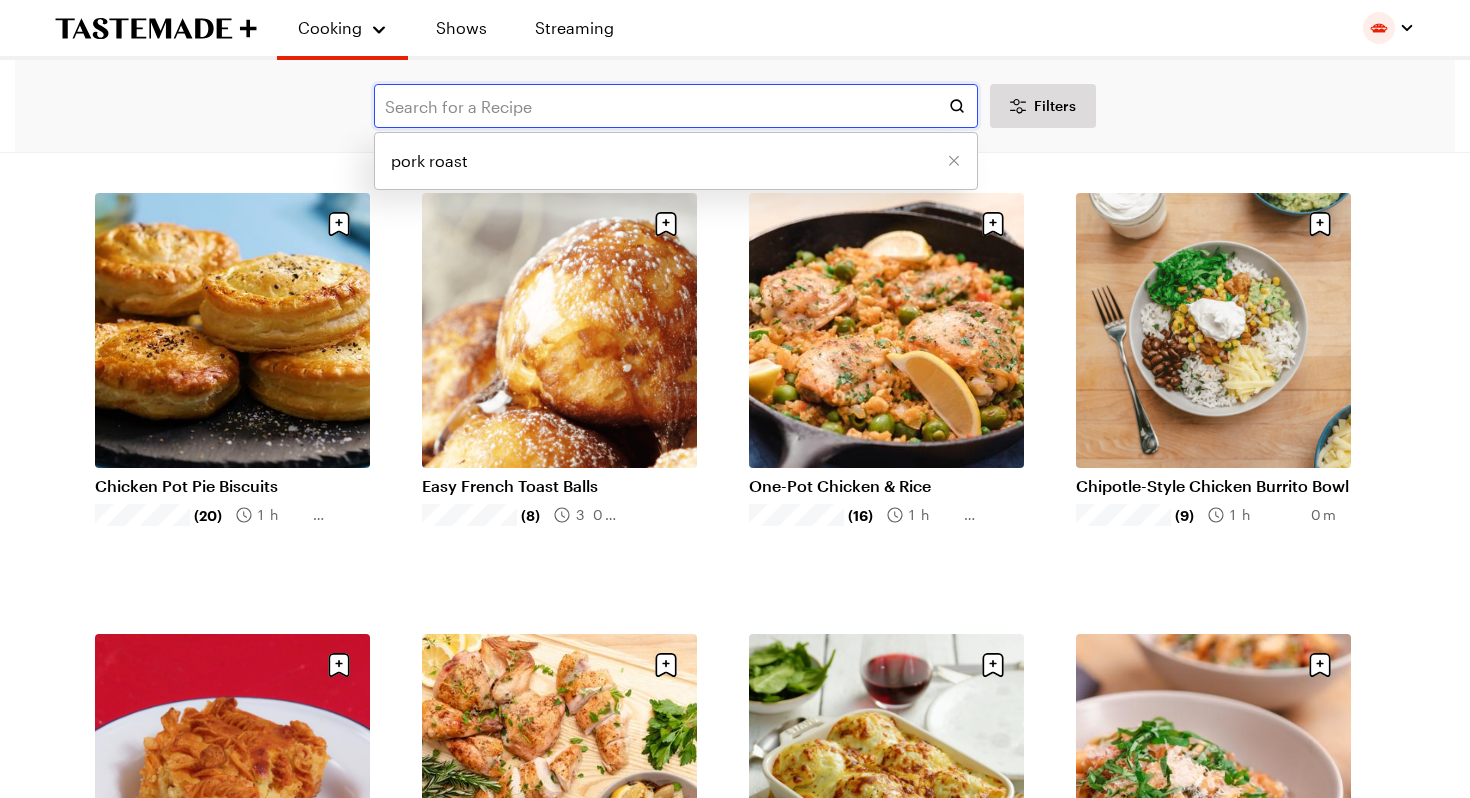 click at bounding box center (676, 106) 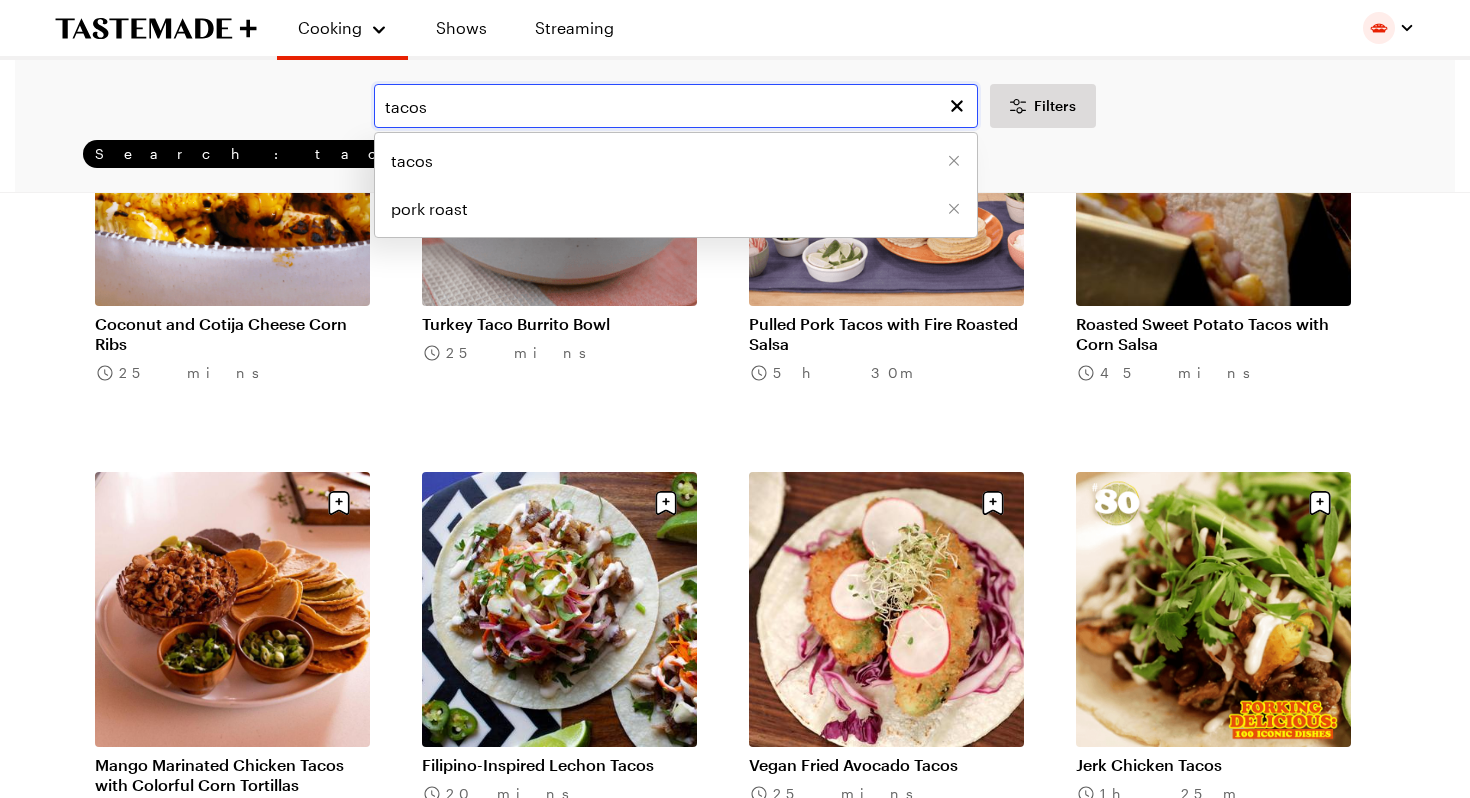 scroll, scrollTop: 2068, scrollLeft: 0, axis: vertical 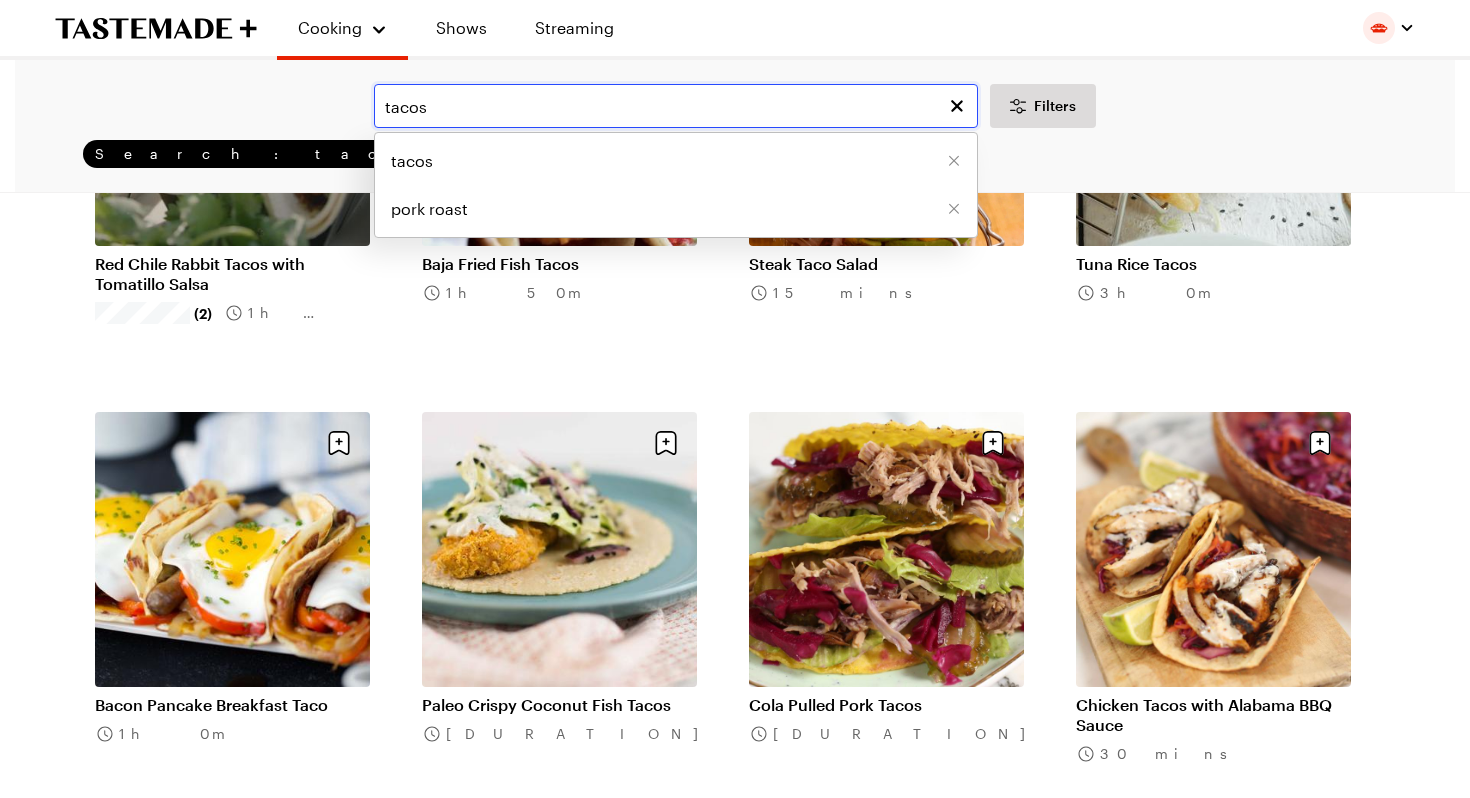 click on "tacos" at bounding box center (676, 106) 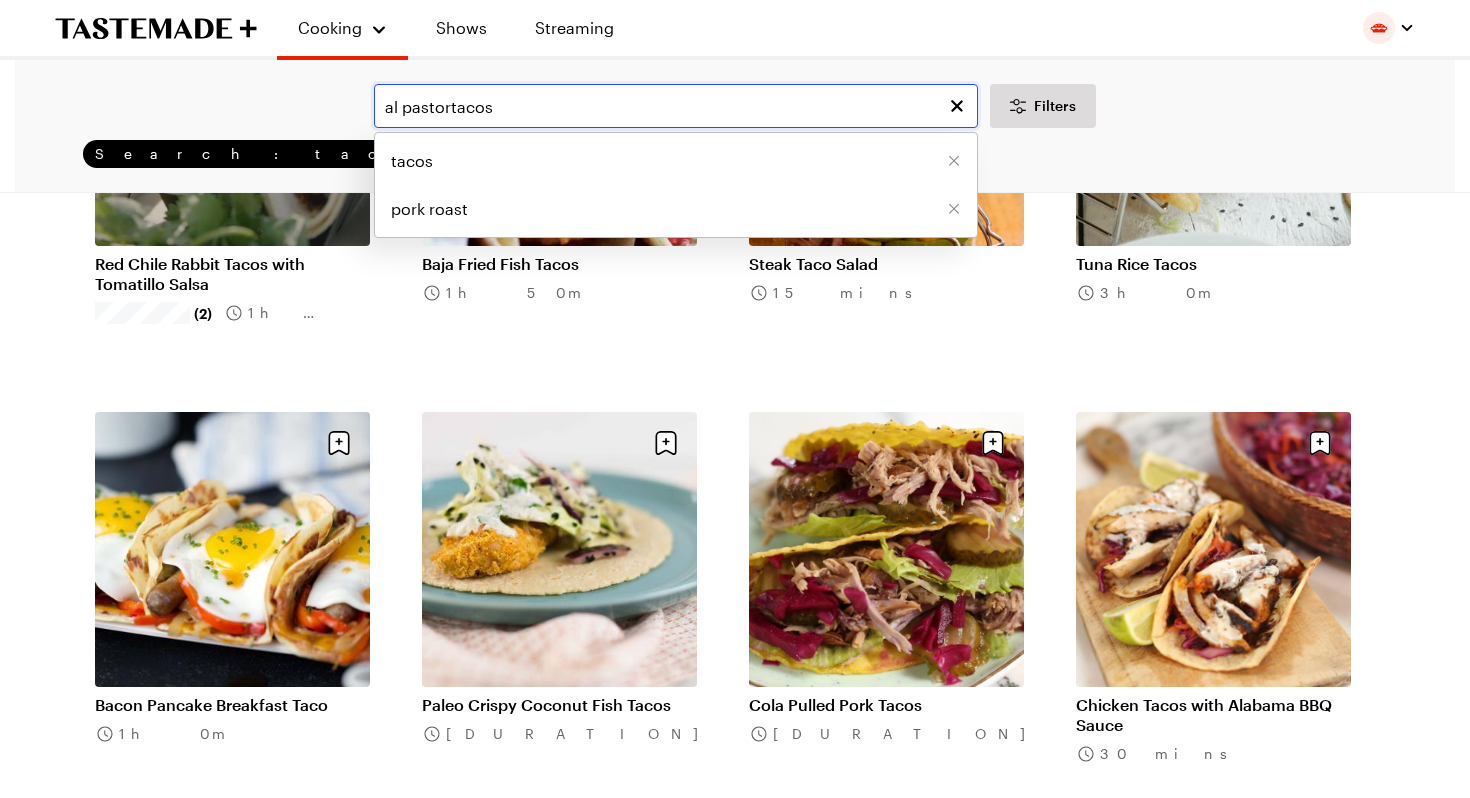 scroll, scrollTop: 0, scrollLeft: 0, axis: both 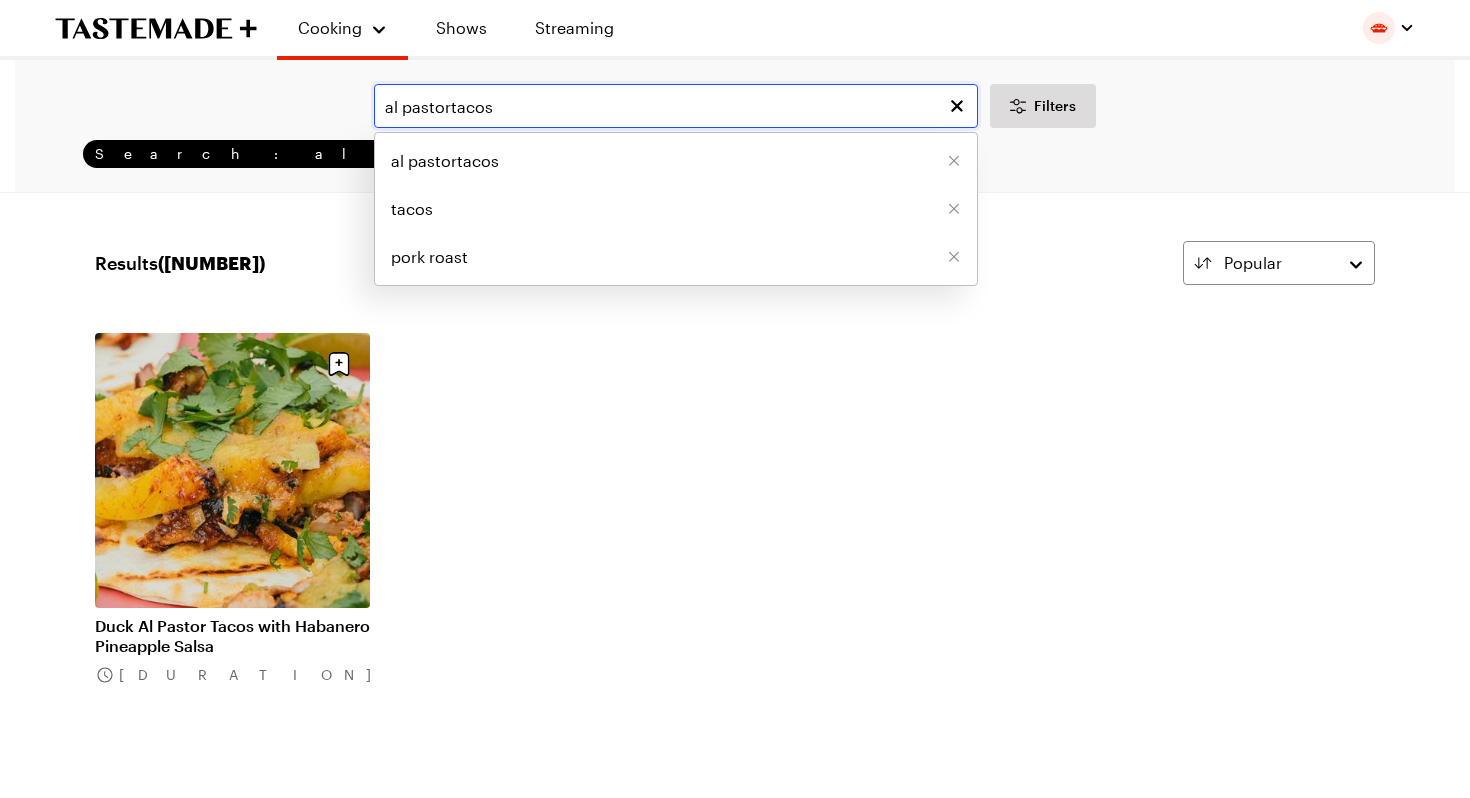 click on "al pastortacos" at bounding box center [676, 106] 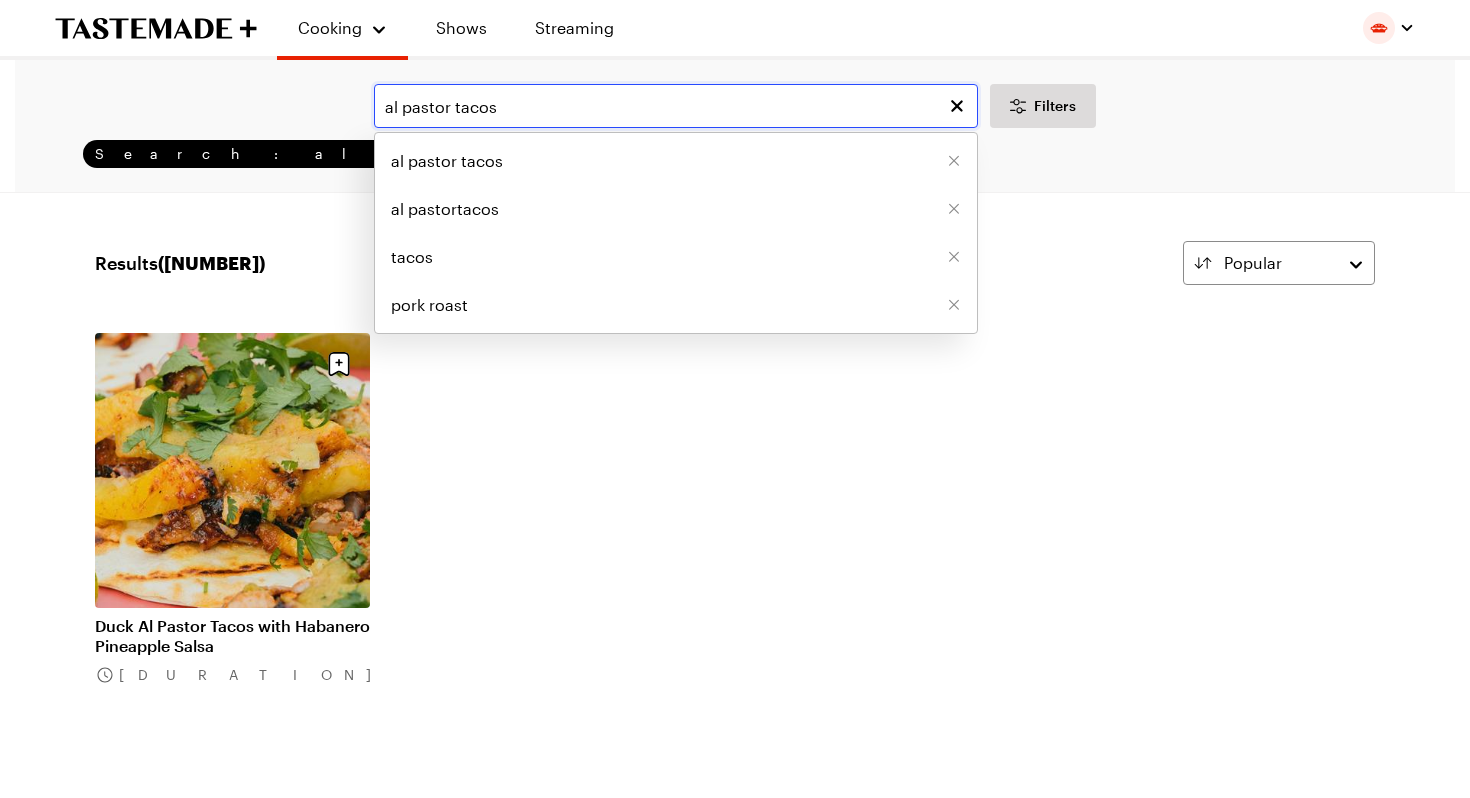 click on "al pastor tacos" at bounding box center (676, 106) 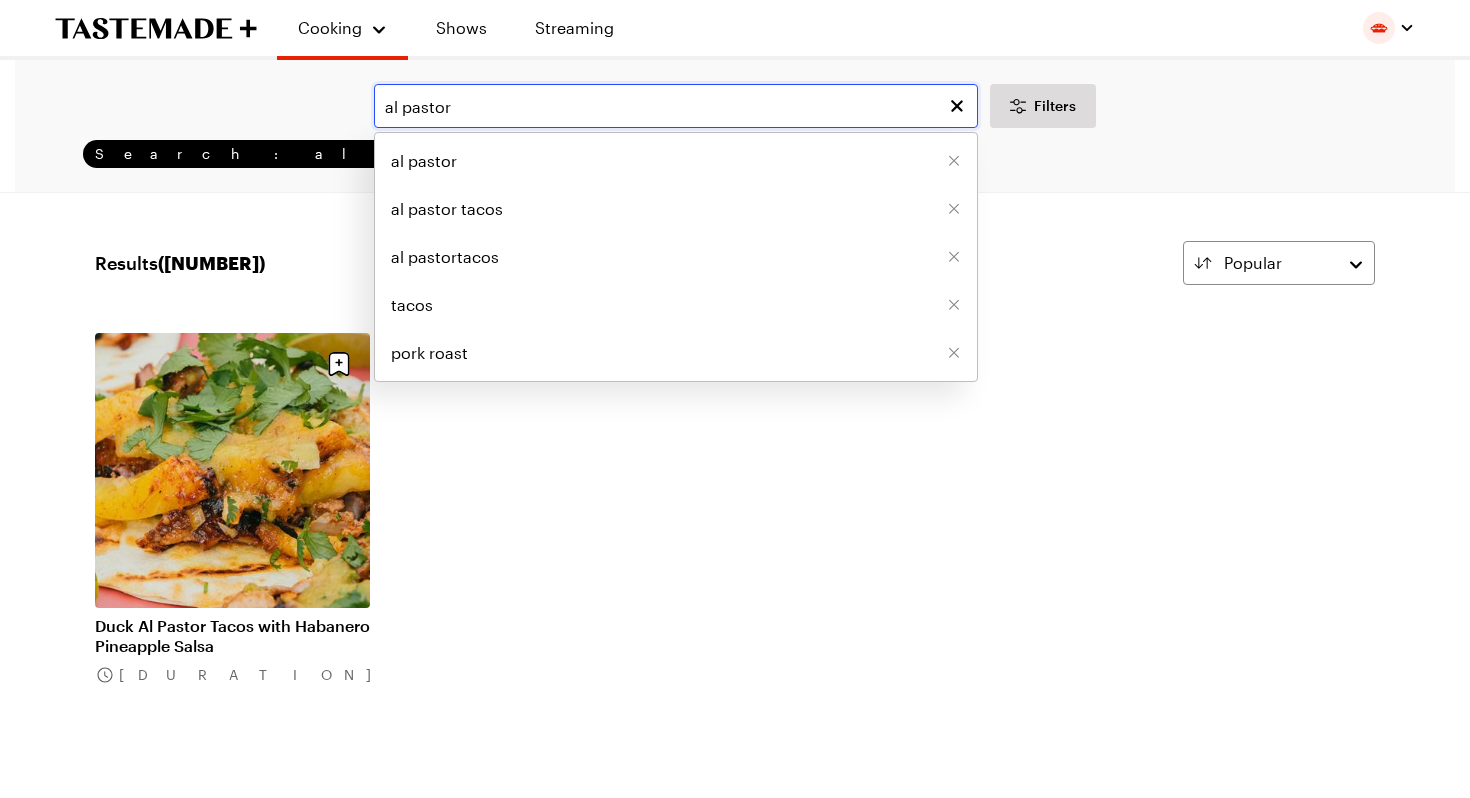 click on "al pastor" at bounding box center (676, 106) 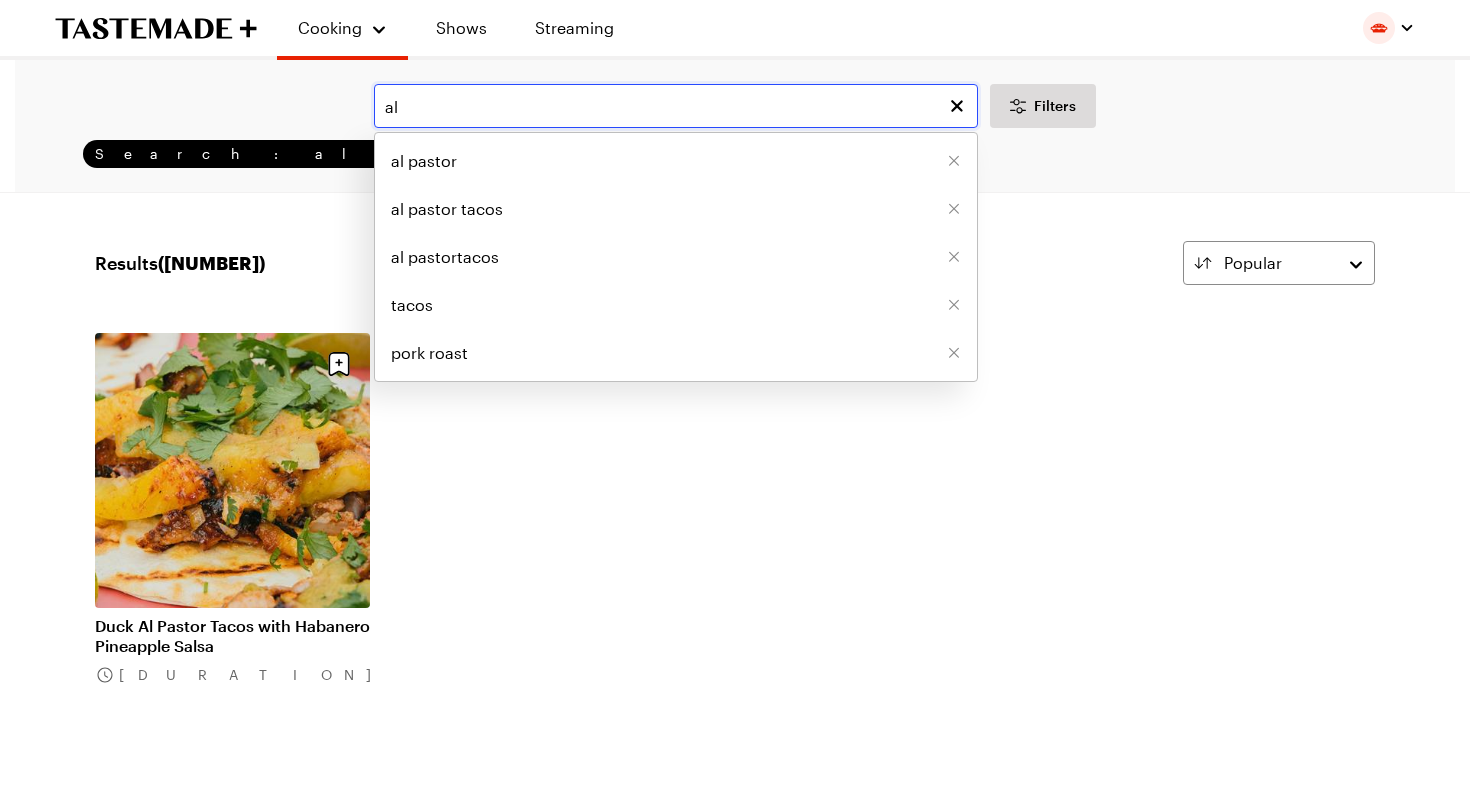 type on "a" 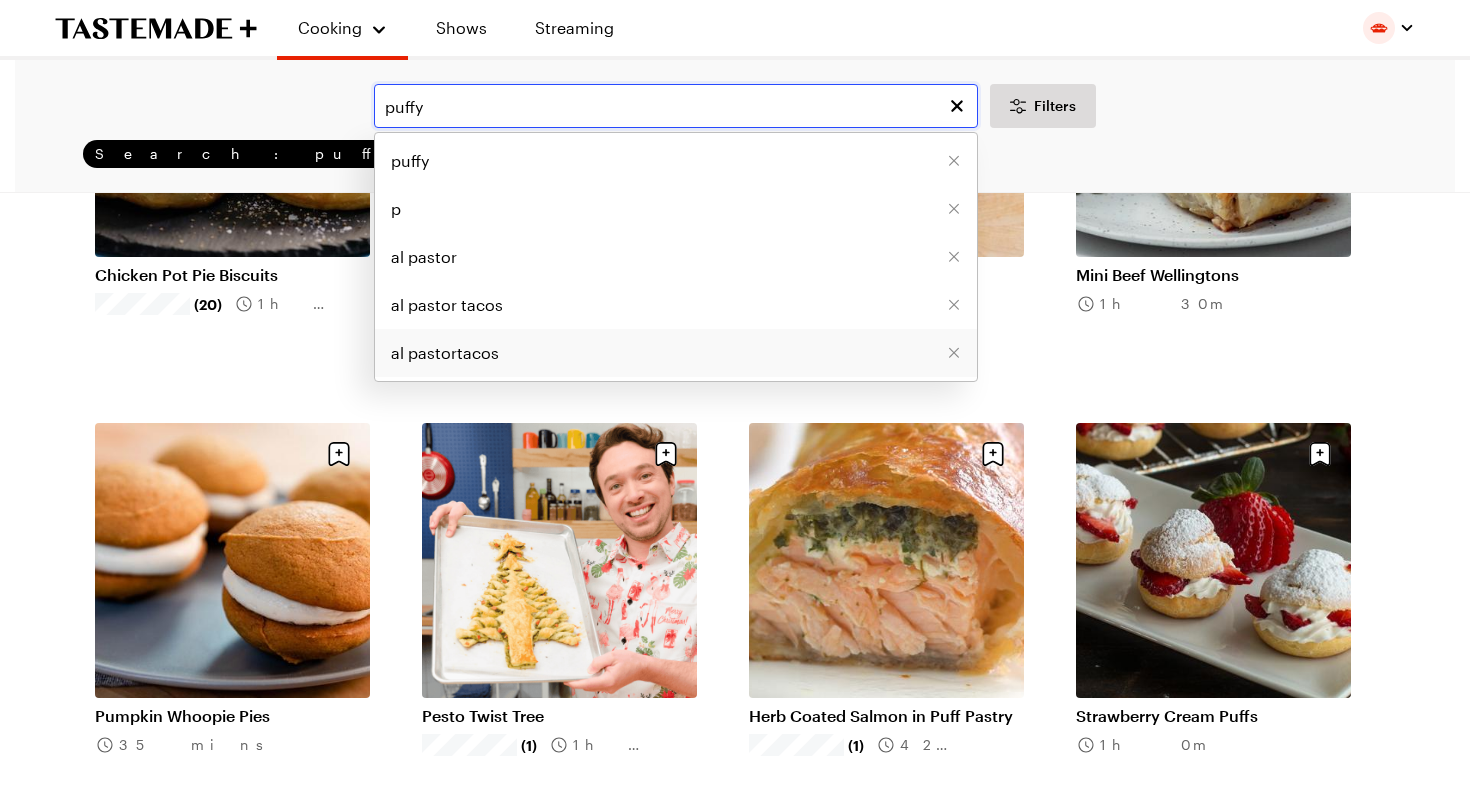 scroll, scrollTop: 0, scrollLeft: 0, axis: both 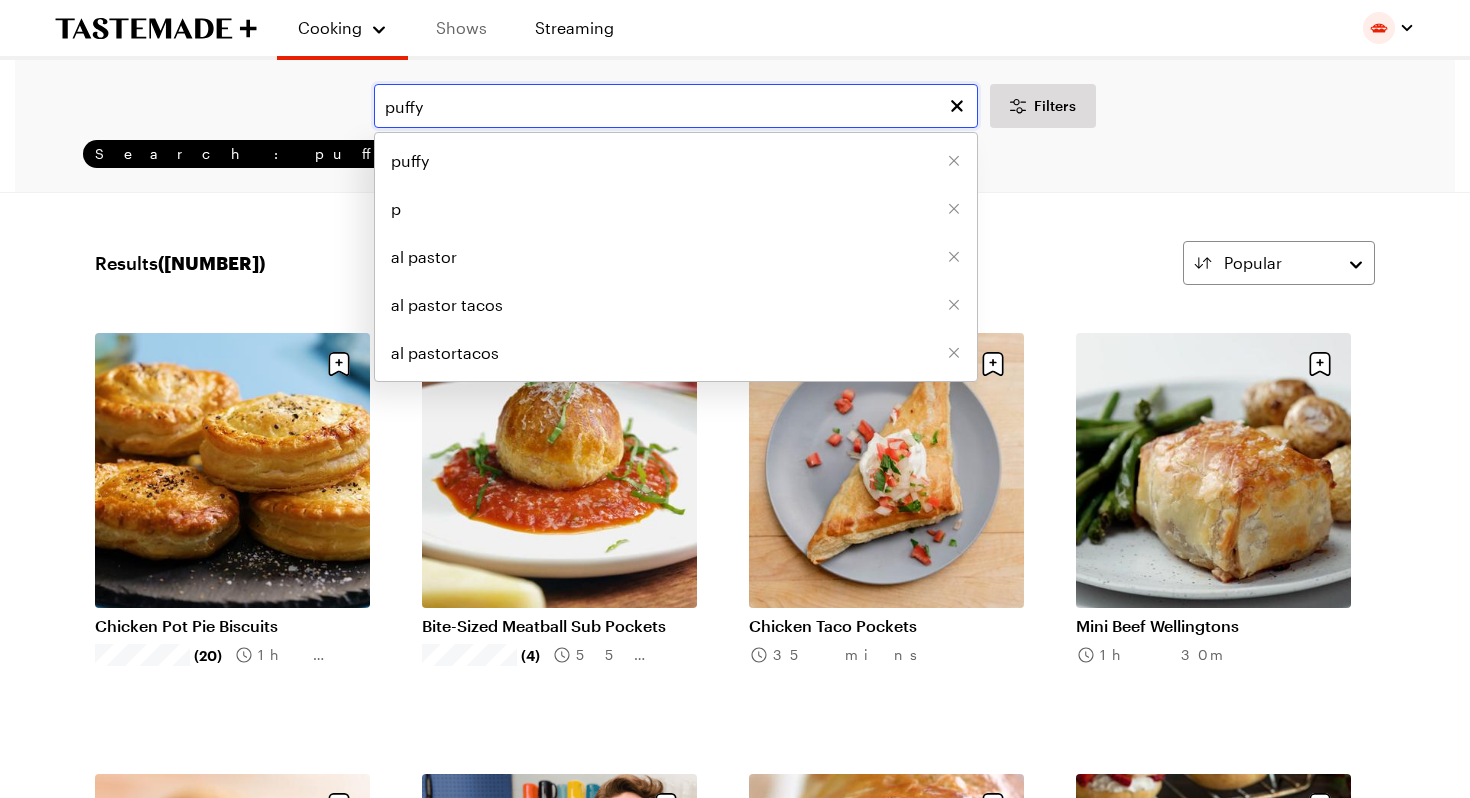 type on "puffy" 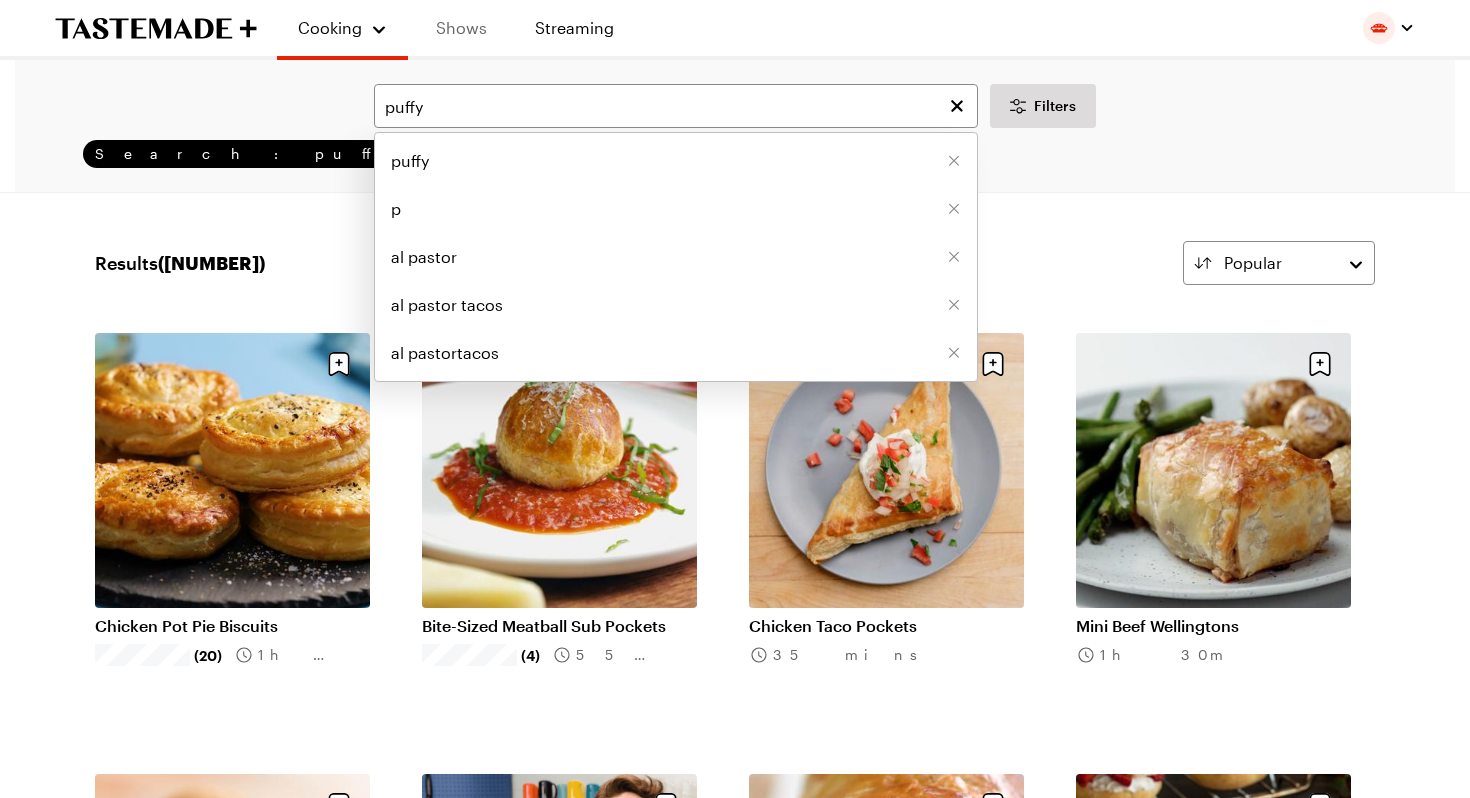 click on "Shows" at bounding box center (461, 28) 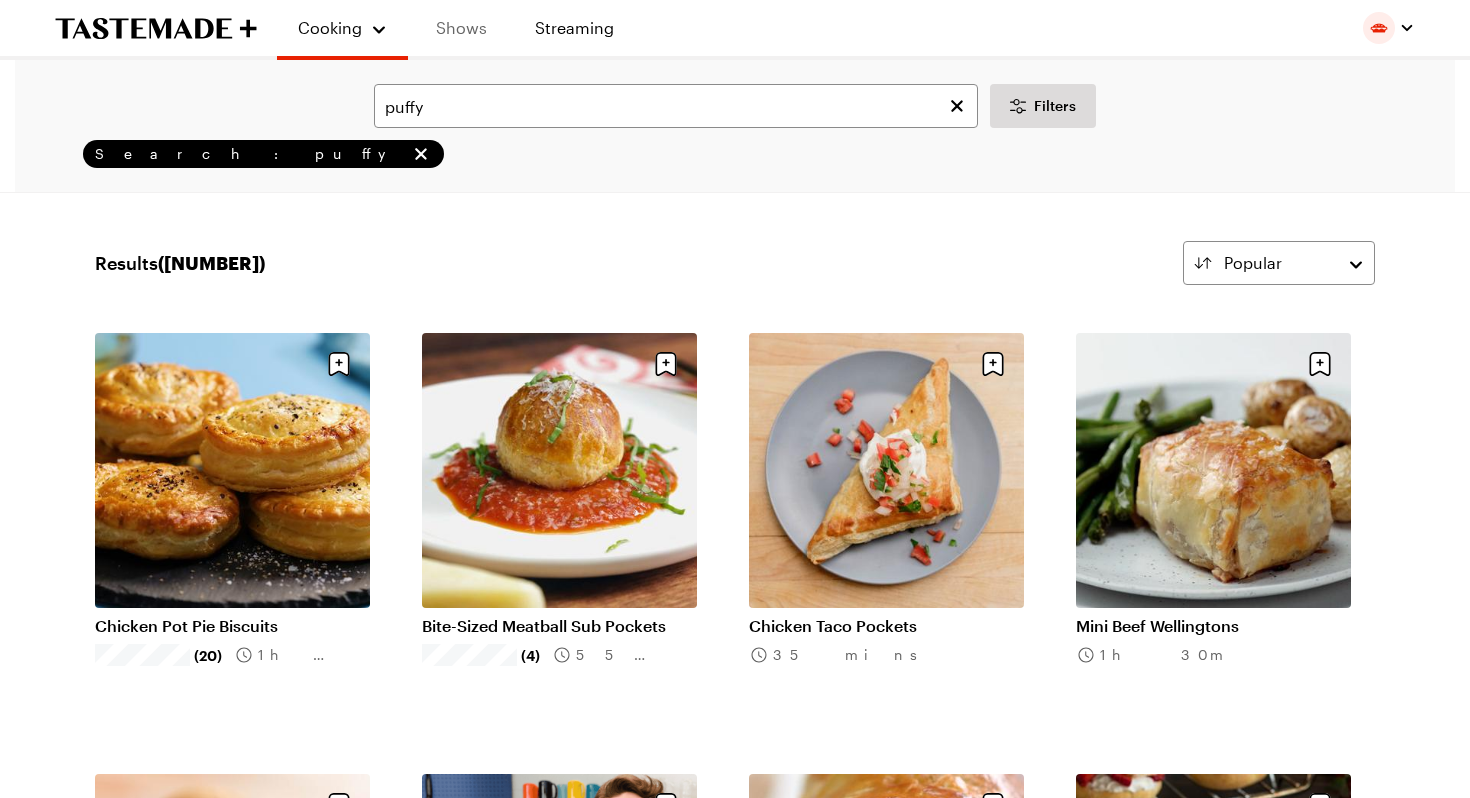 click on "Shows" at bounding box center [461, 28] 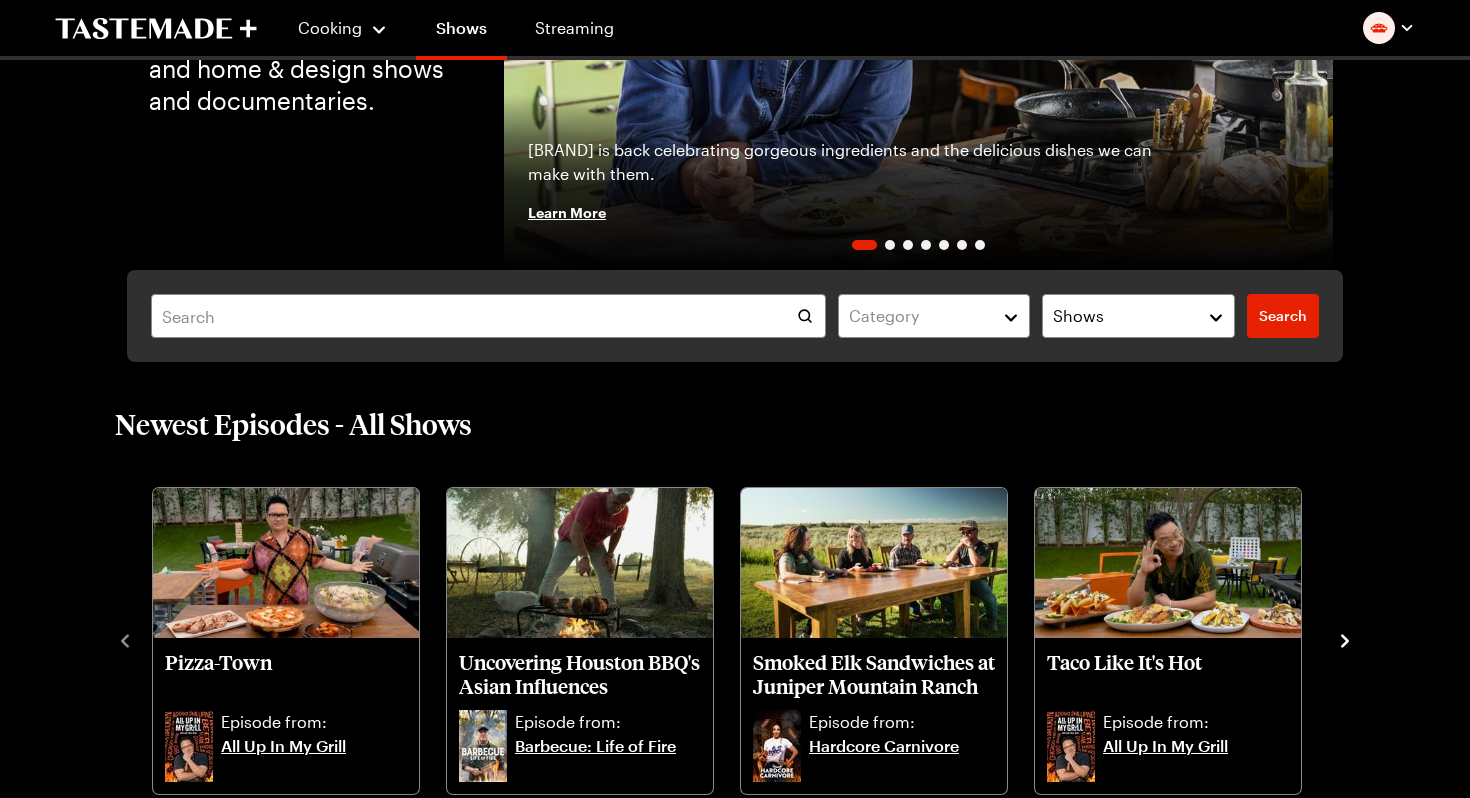scroll, scrollTop: 0, scrollLeft: 0, axis: both 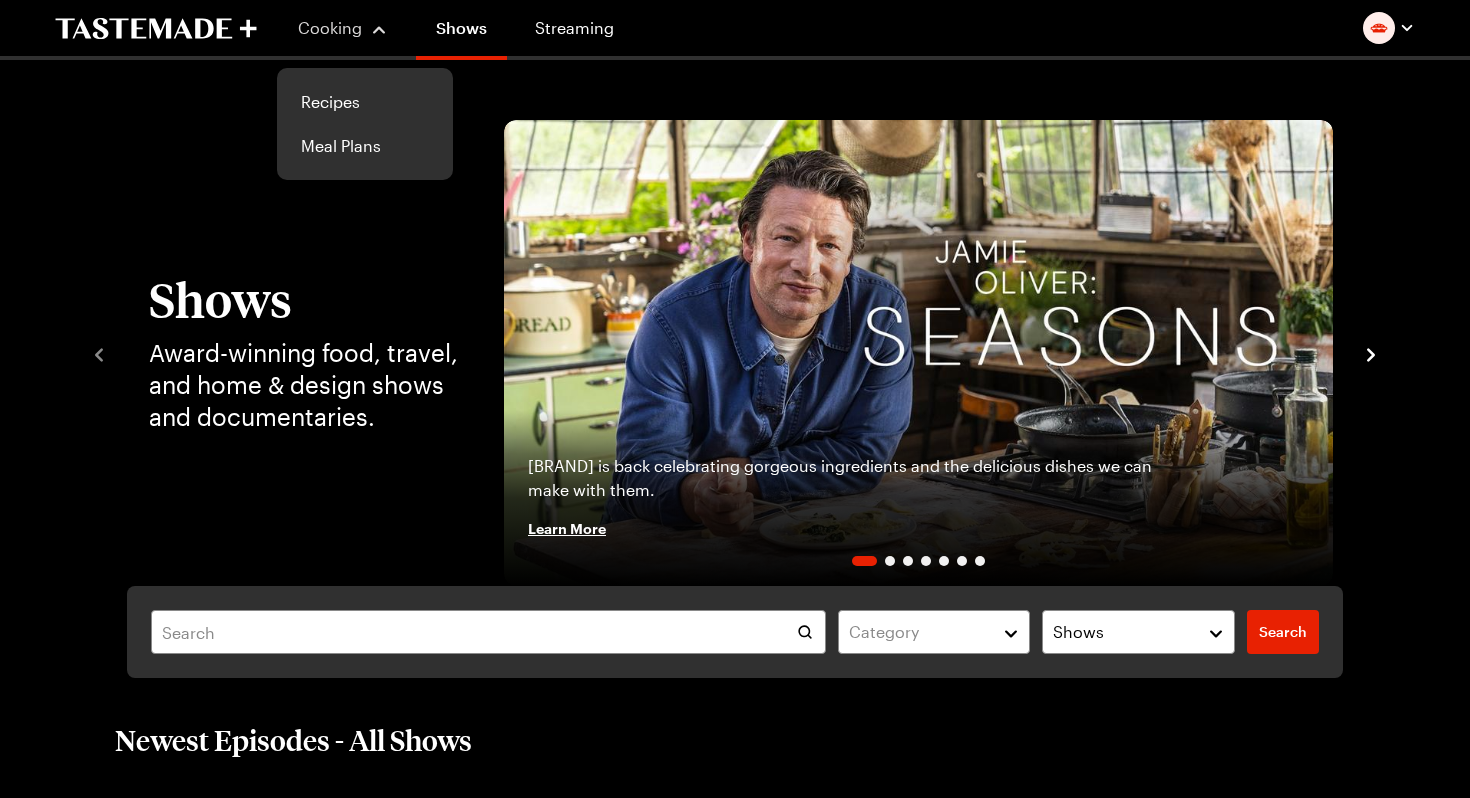 click on "Cooking" at bounding box center (330, 27) 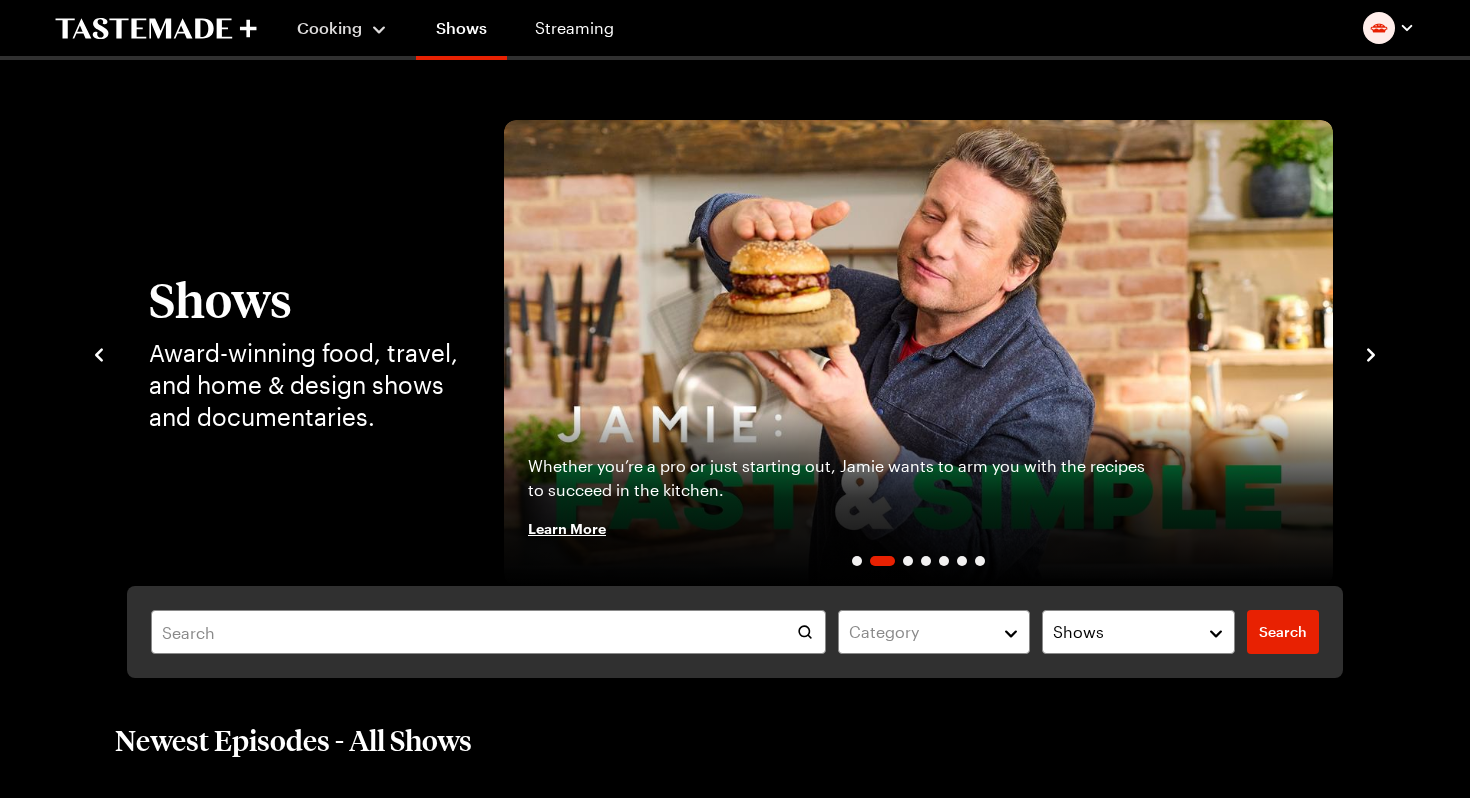 click on "Cooking" at bounding box center (342, 28) 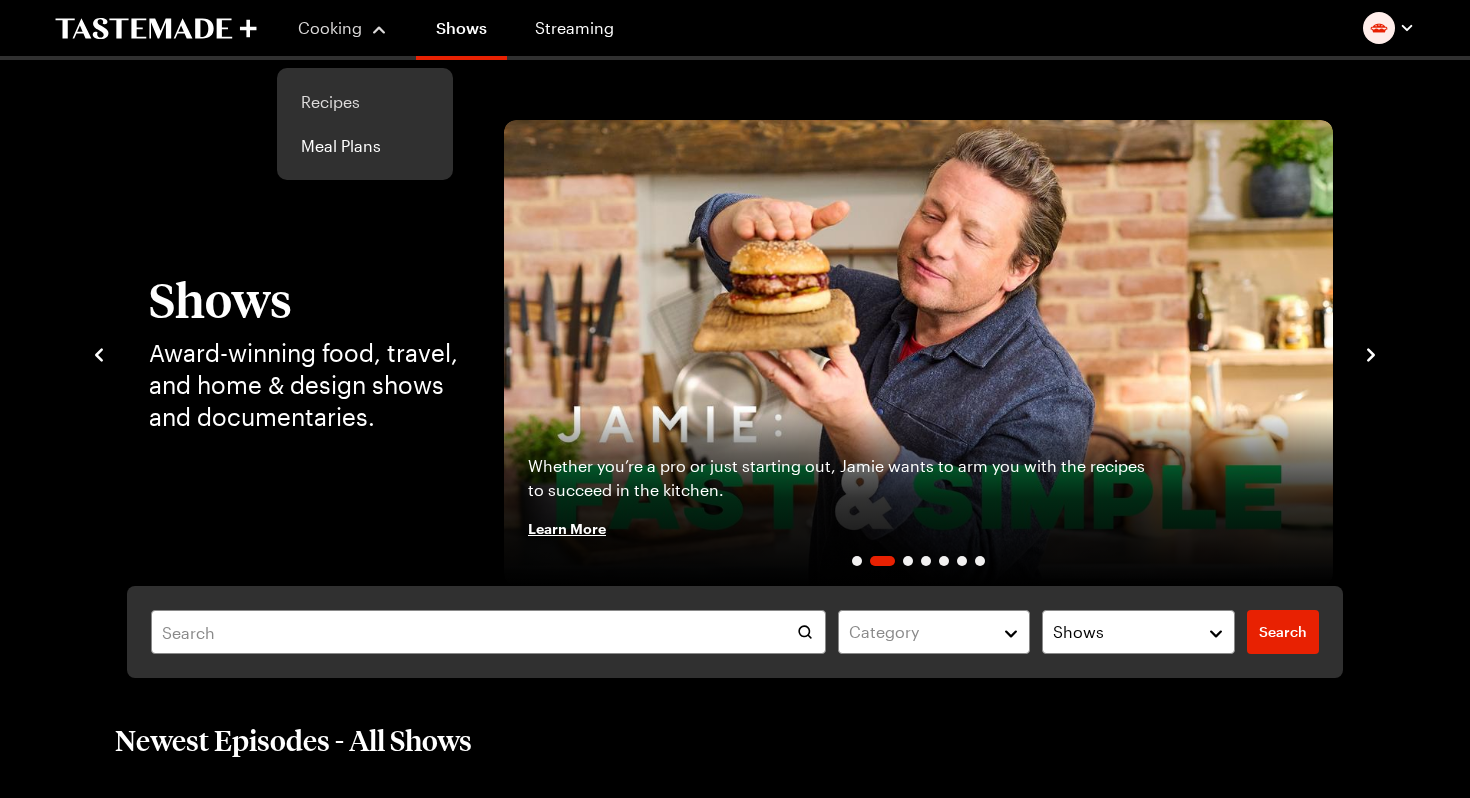 click on "Recipes" at bounding box center [365, 102] 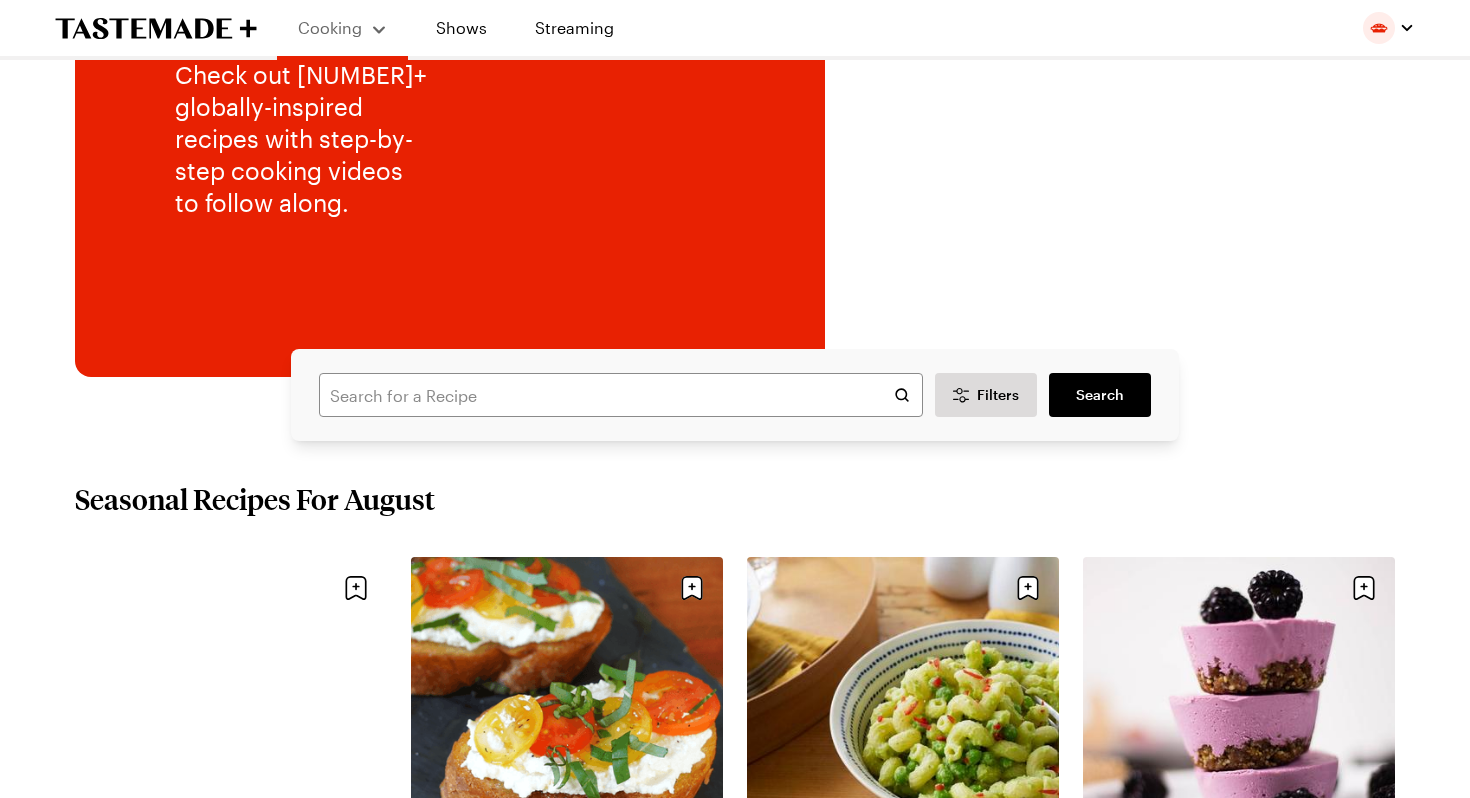 scroll, scrollTop: 0, scrollLeft: 0, axis: both 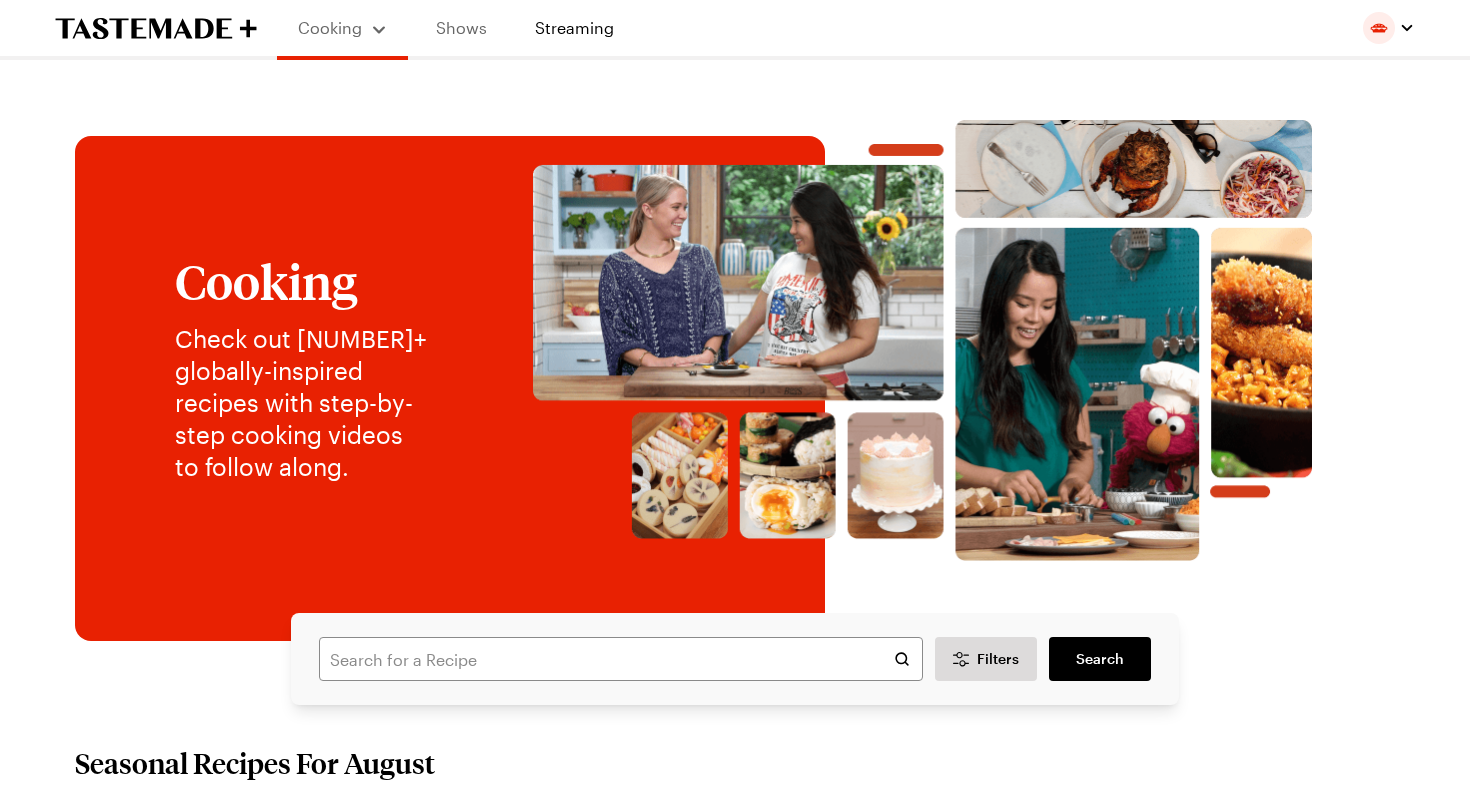 click on "Shows" at bounding box center [461, 28] 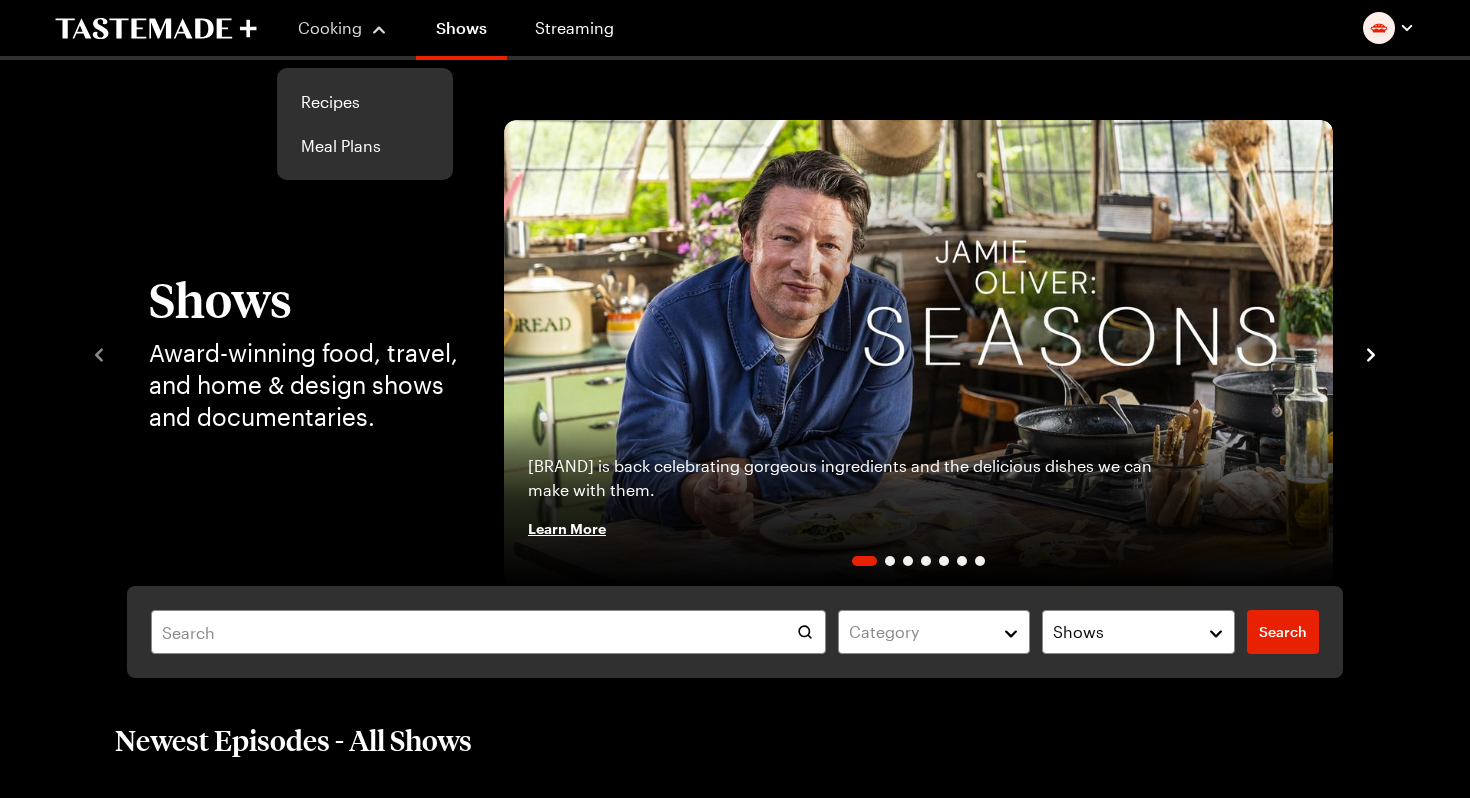 click on "Cooking" at bounding box center (330, 27) 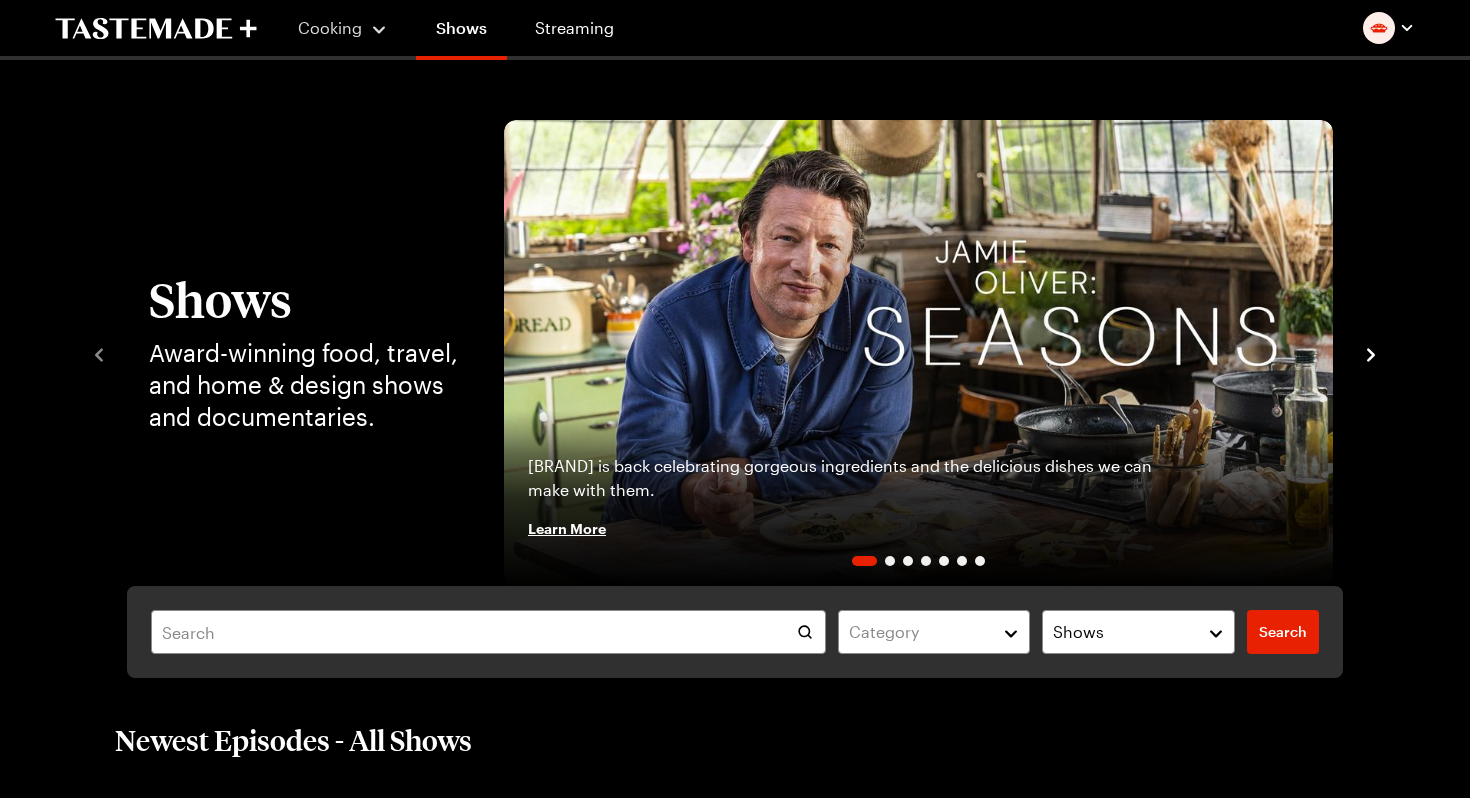 click on "Cooking" at bounding box center (342, 28) 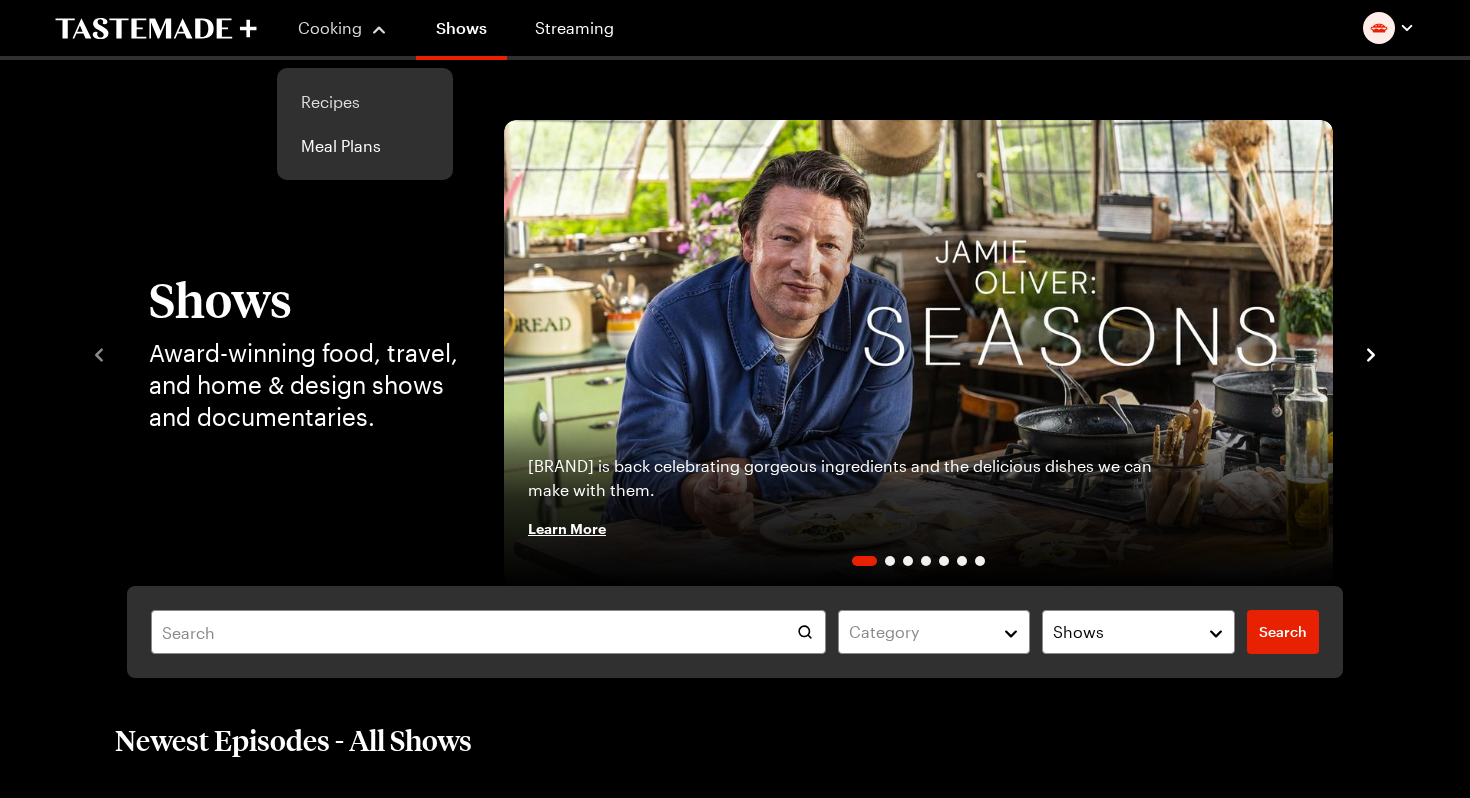 click on "Recipes" at bounding box center [365, 102] 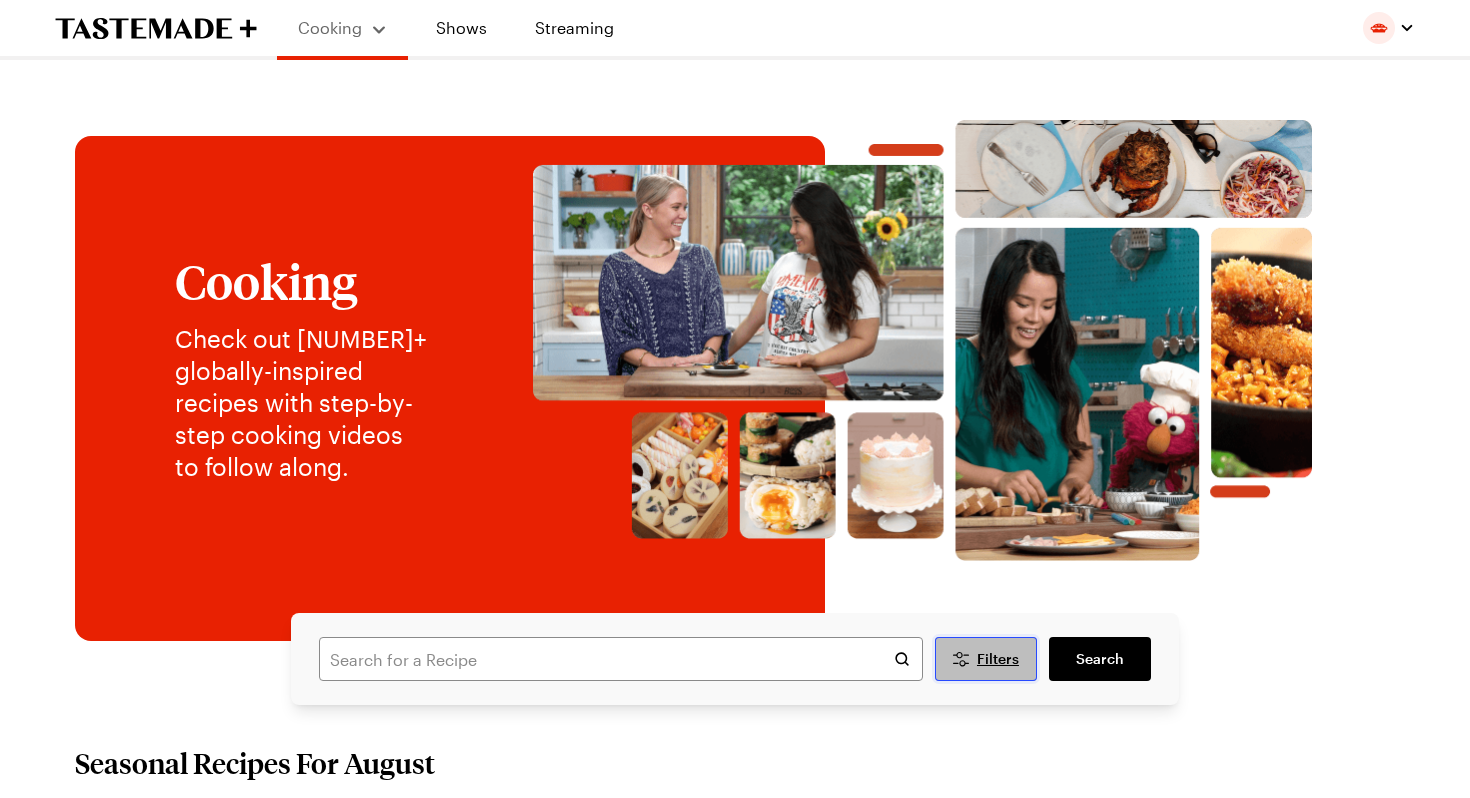 click on "Filters" at bounding box center [986, 659] 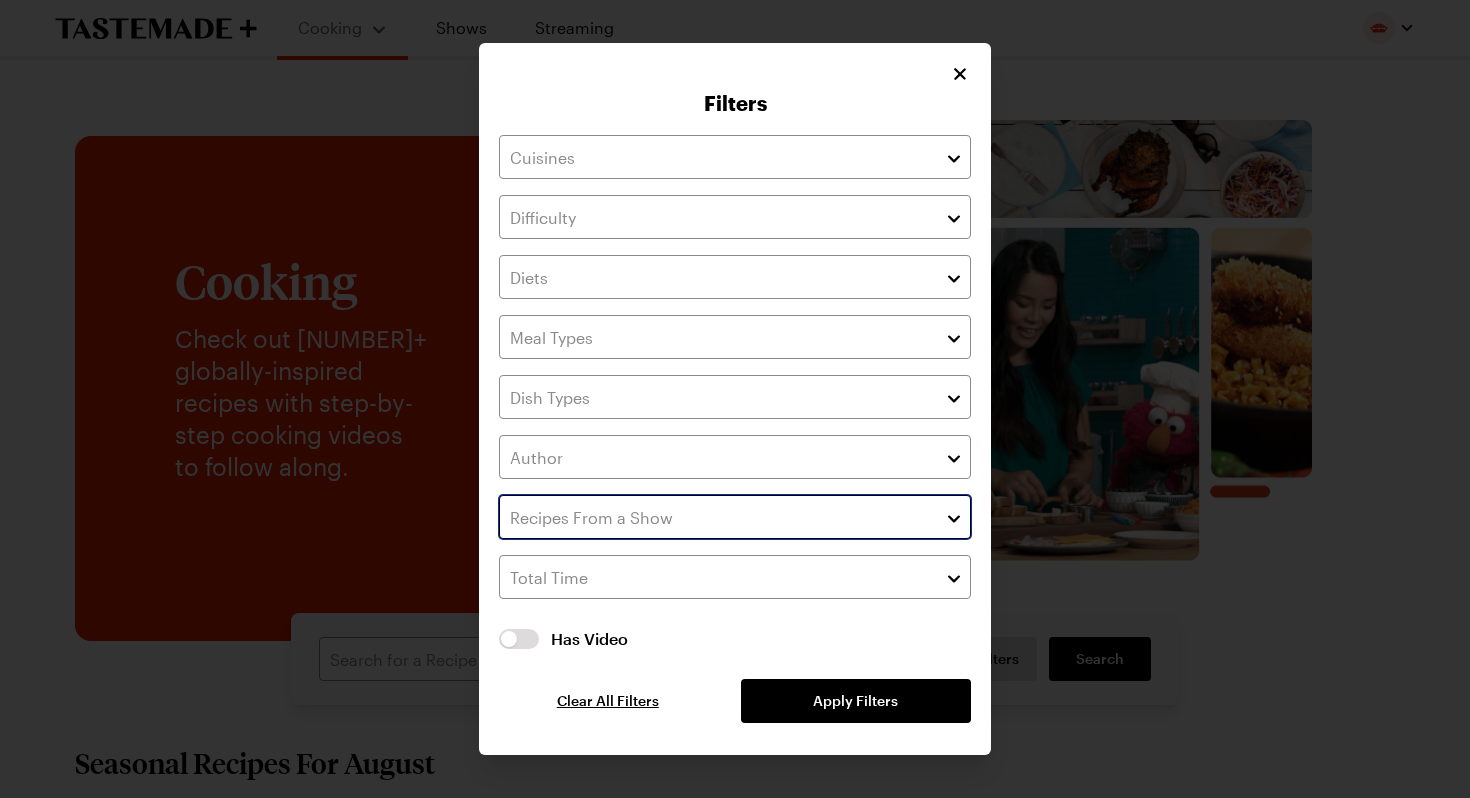 click at bounding box center [735, 517] 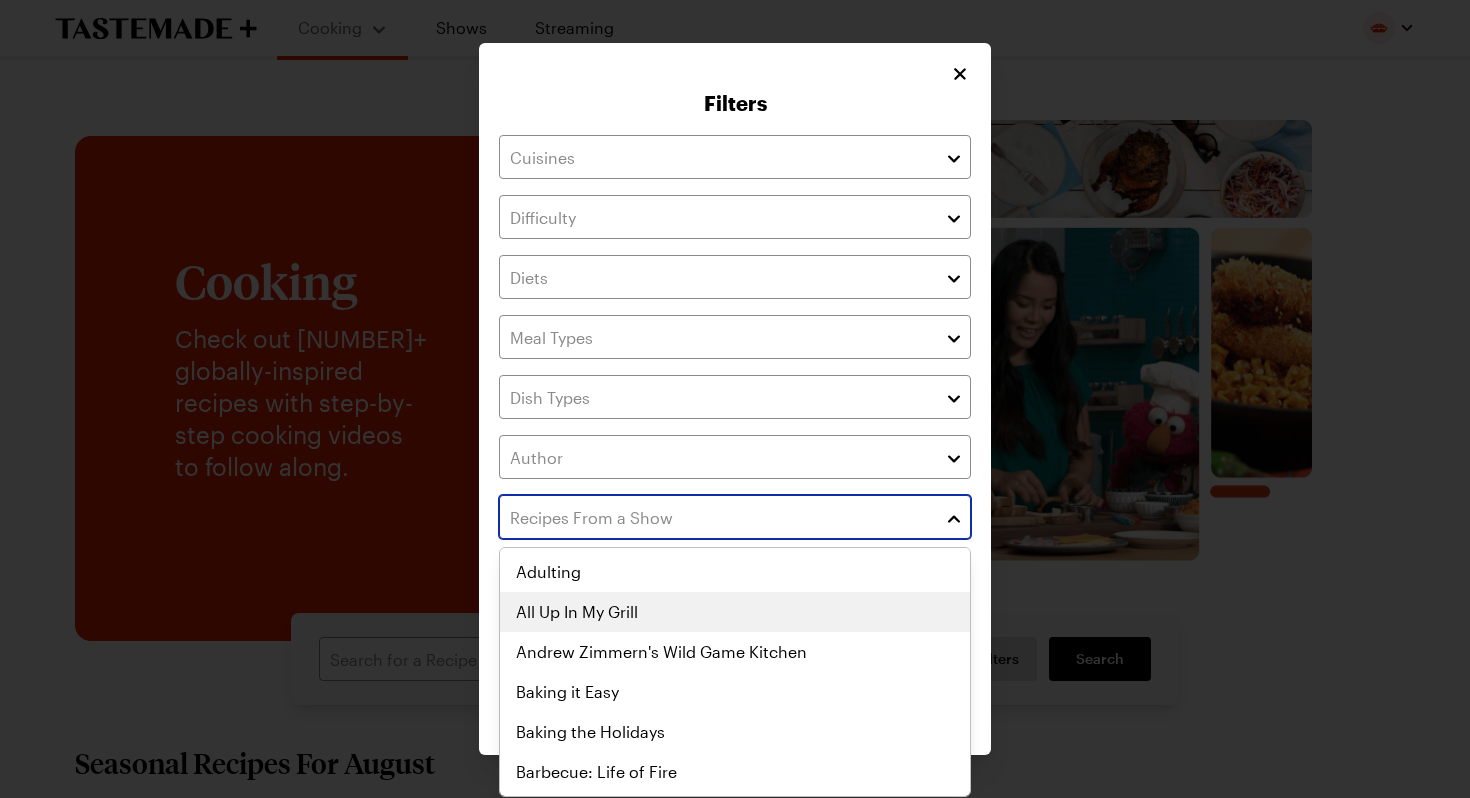 click on "Adulting All Up In My Grill Andrew Zimmern's Wild Game Kitchen Baking it Easy Baking the Holidays Barbecue: Life of Fire Behind The Dish Chaats of India Cooking with Curtis Cooking With Pride Dinner Party People Don't Panic Pantry Forking Delicious: 100 Iconic Dishes Gamer Snacks Grill Week 2025 If These Meals Could Talk Jamie Oliver Cooks Italy Jamie Oliver: Fast & Simple Jamie Oliver: Seasons Just Jen Lightened Up Mad Good Food Make this Tonight Nadiya's Family Favourites Pinterest's Deliciously Entertaining Raw. Vegan. Not Gross. Recipe for Love School Night Dinners Sourced Spice Spice Baby Struggle Meals Tastemade's Recipe Rundown The Unruly Baker With Laura Miller" at bounding box center (735, 672) 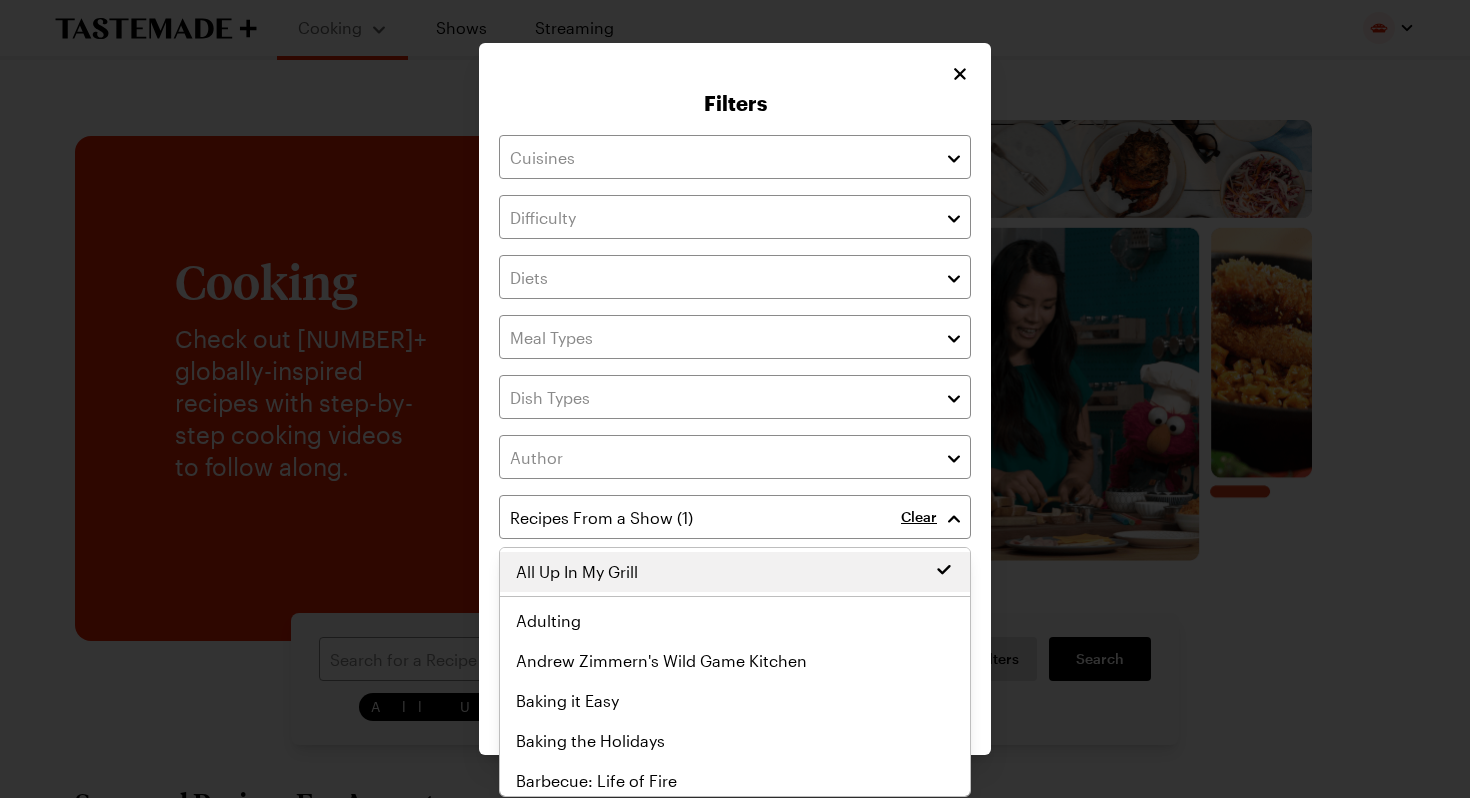 click on "Filters Clear Has Video Has Video Clear All Filters Apply Filters" at bounding box center [735, 399] 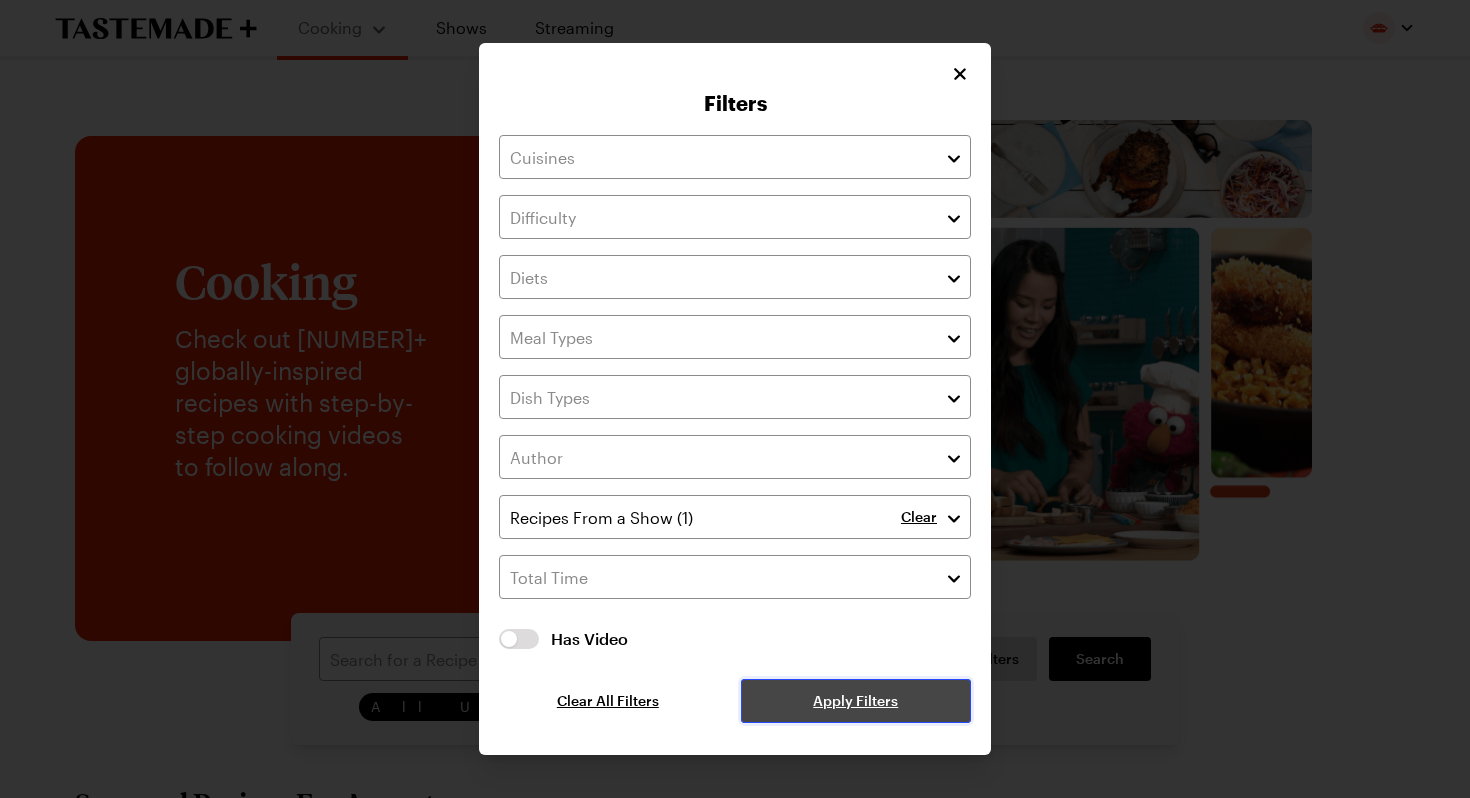 click on "Apply Filters" at bounding box center [855, 701] 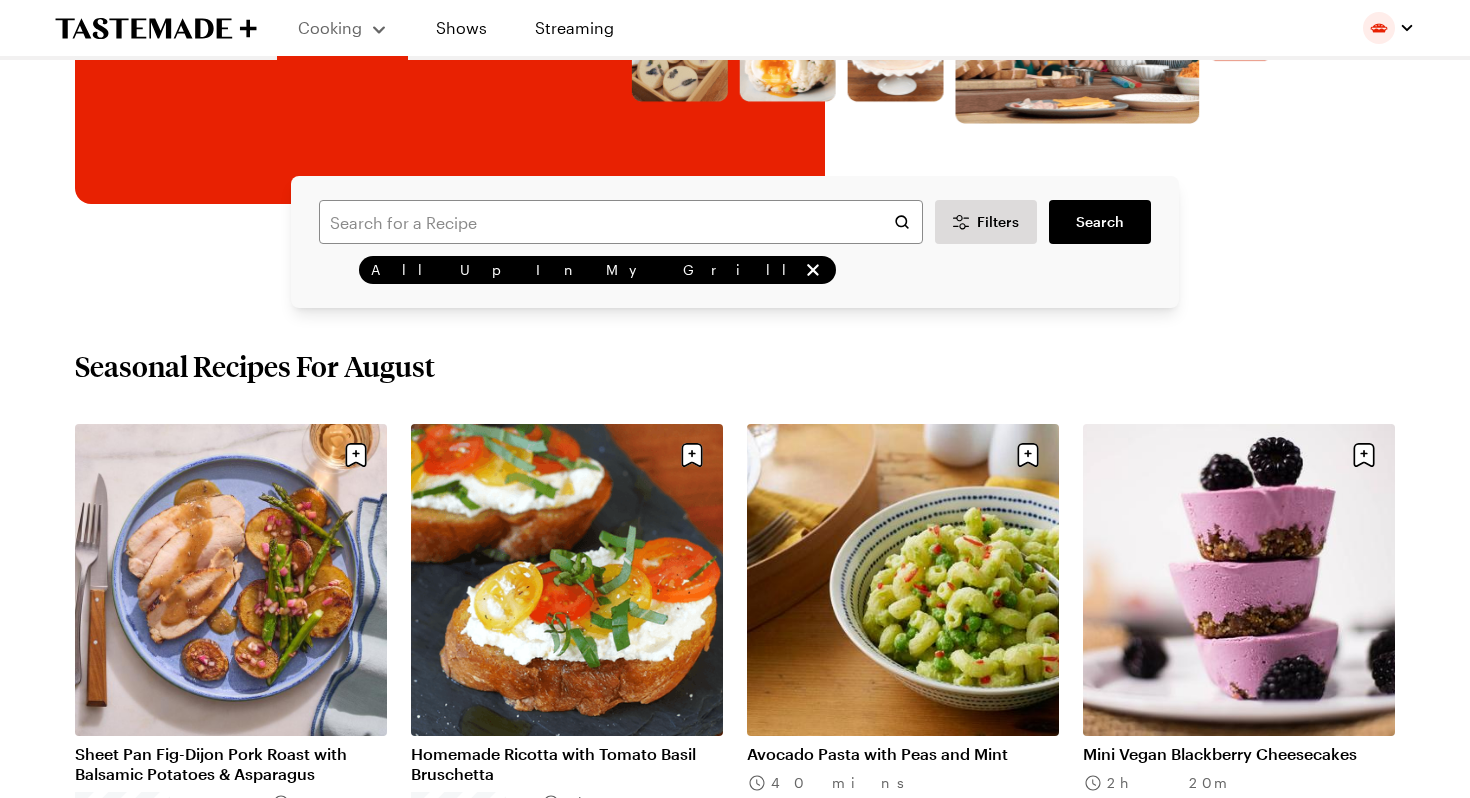 scroll, scrollTop: 0, scrollLeft: 0, axis: both 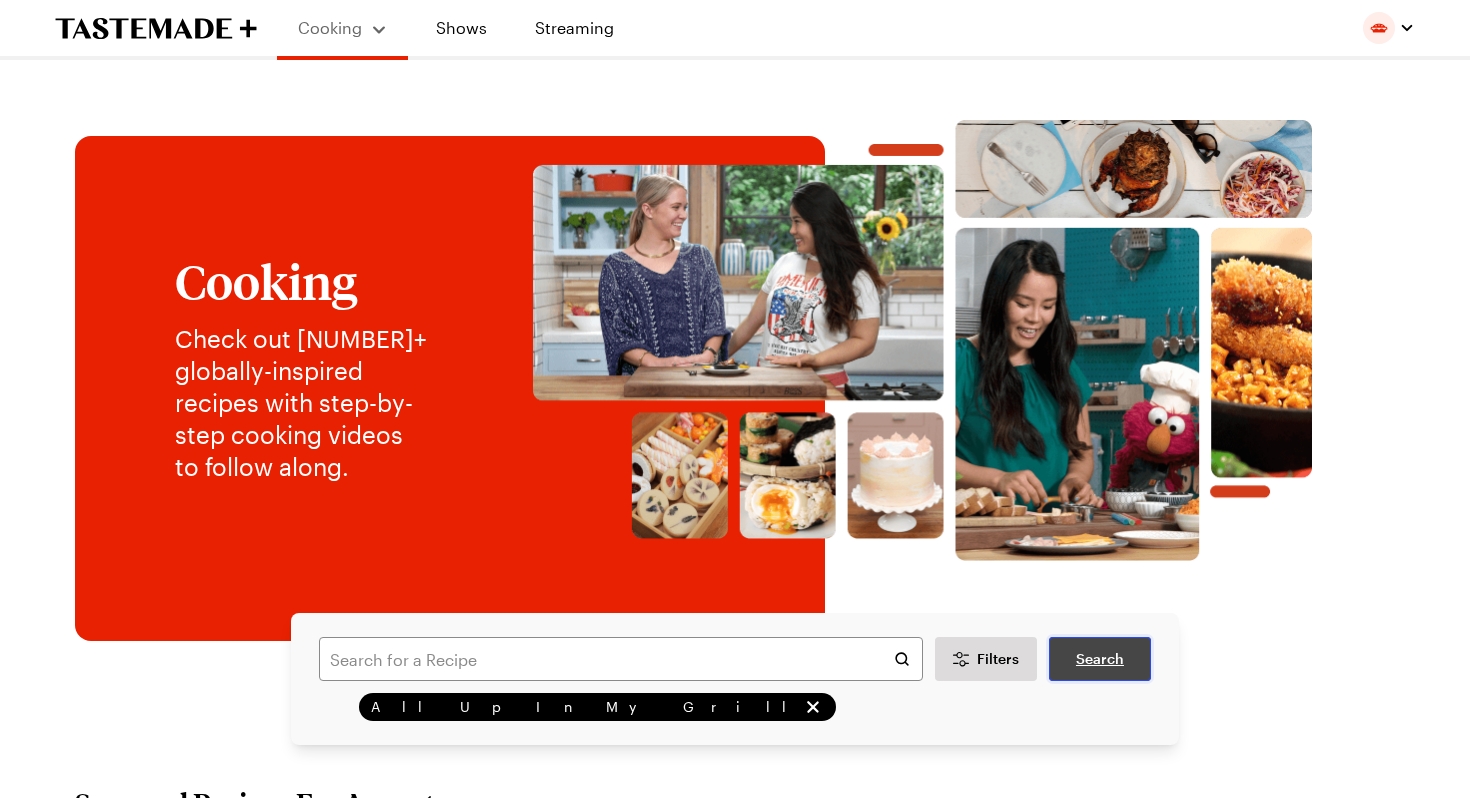 click on "Search" at bounding box center [1100, 659] 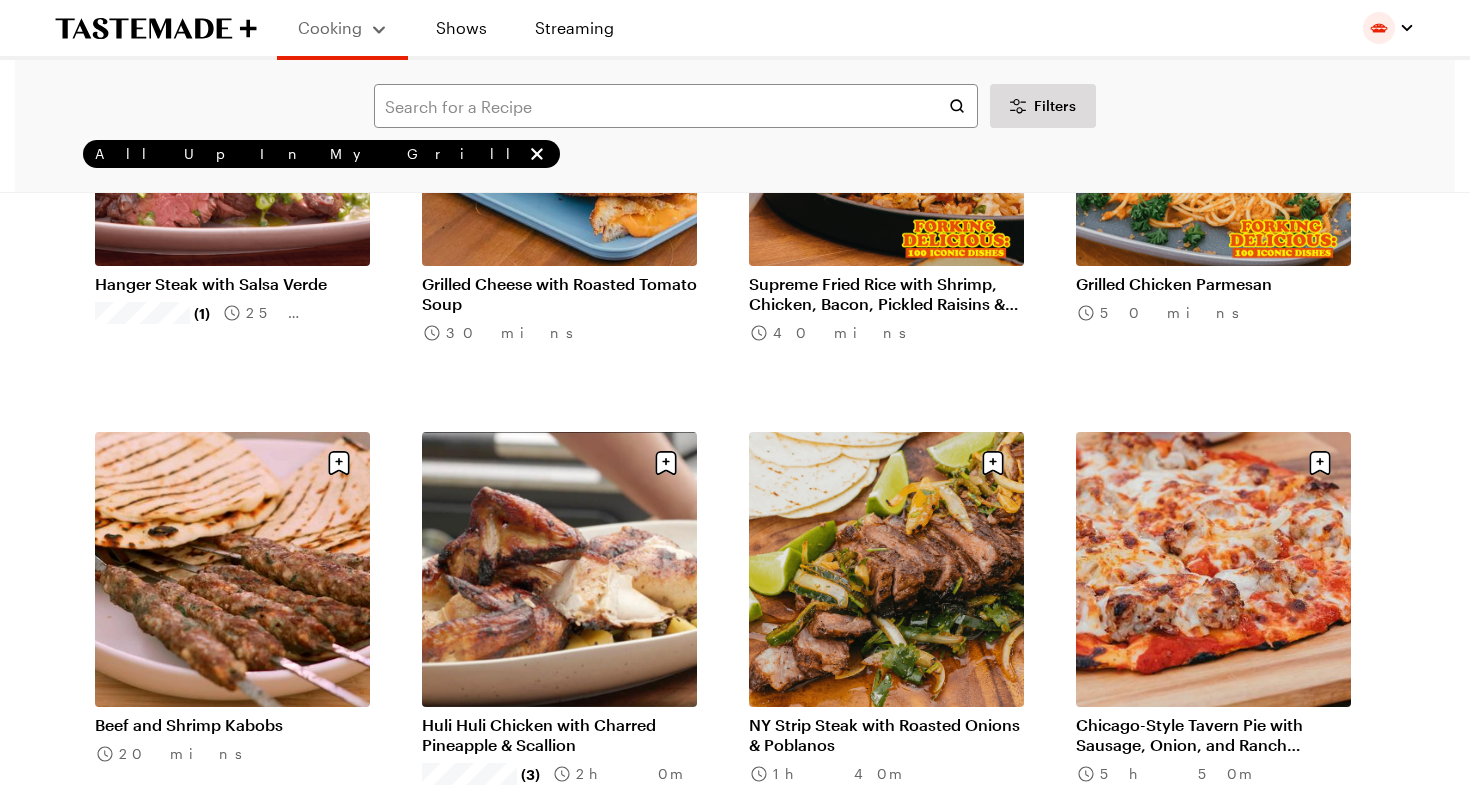 scroll, scrollTop: 0, scrollLeft: 0, axis: both 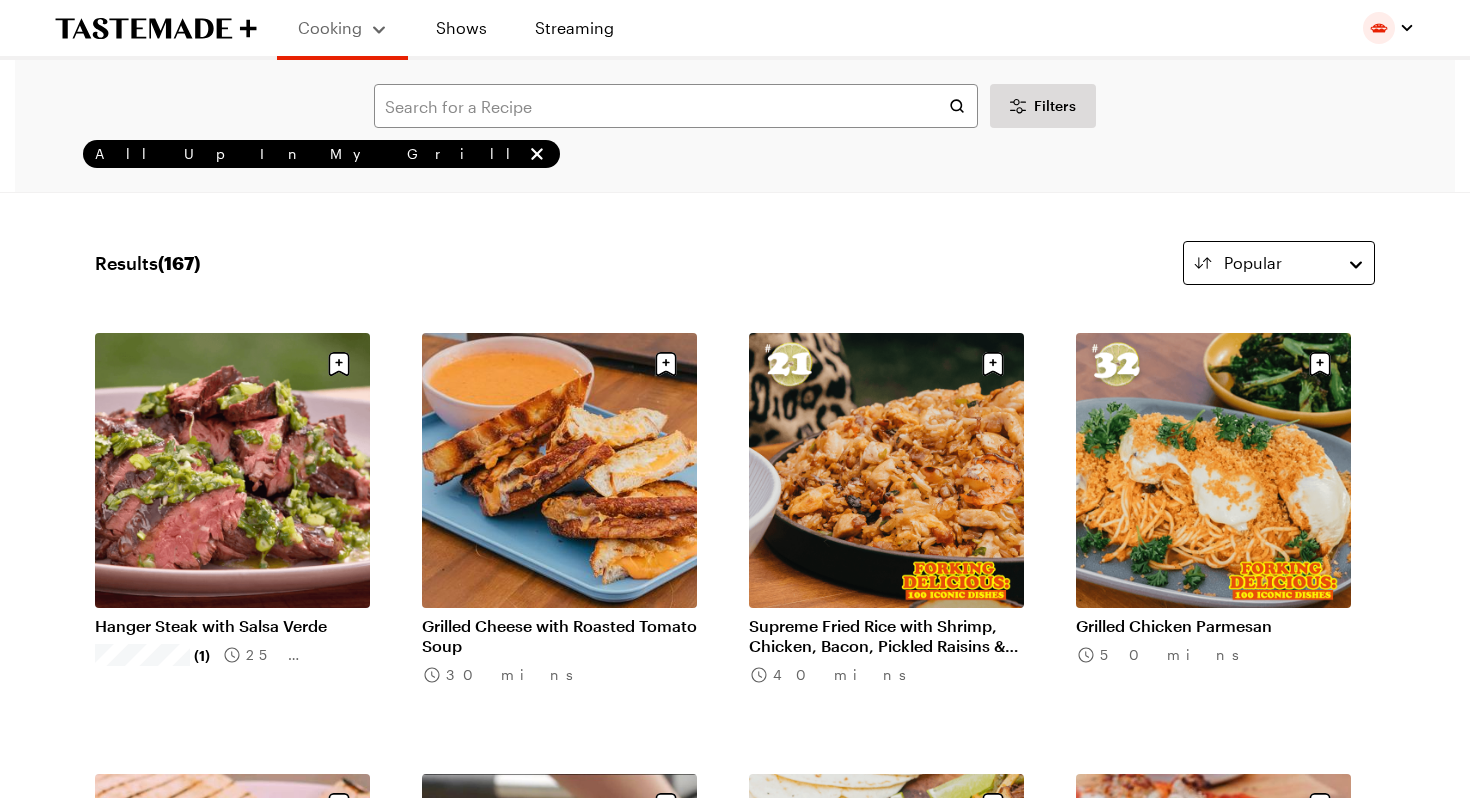 click on "Popular" at bounding box center (1279, 263) 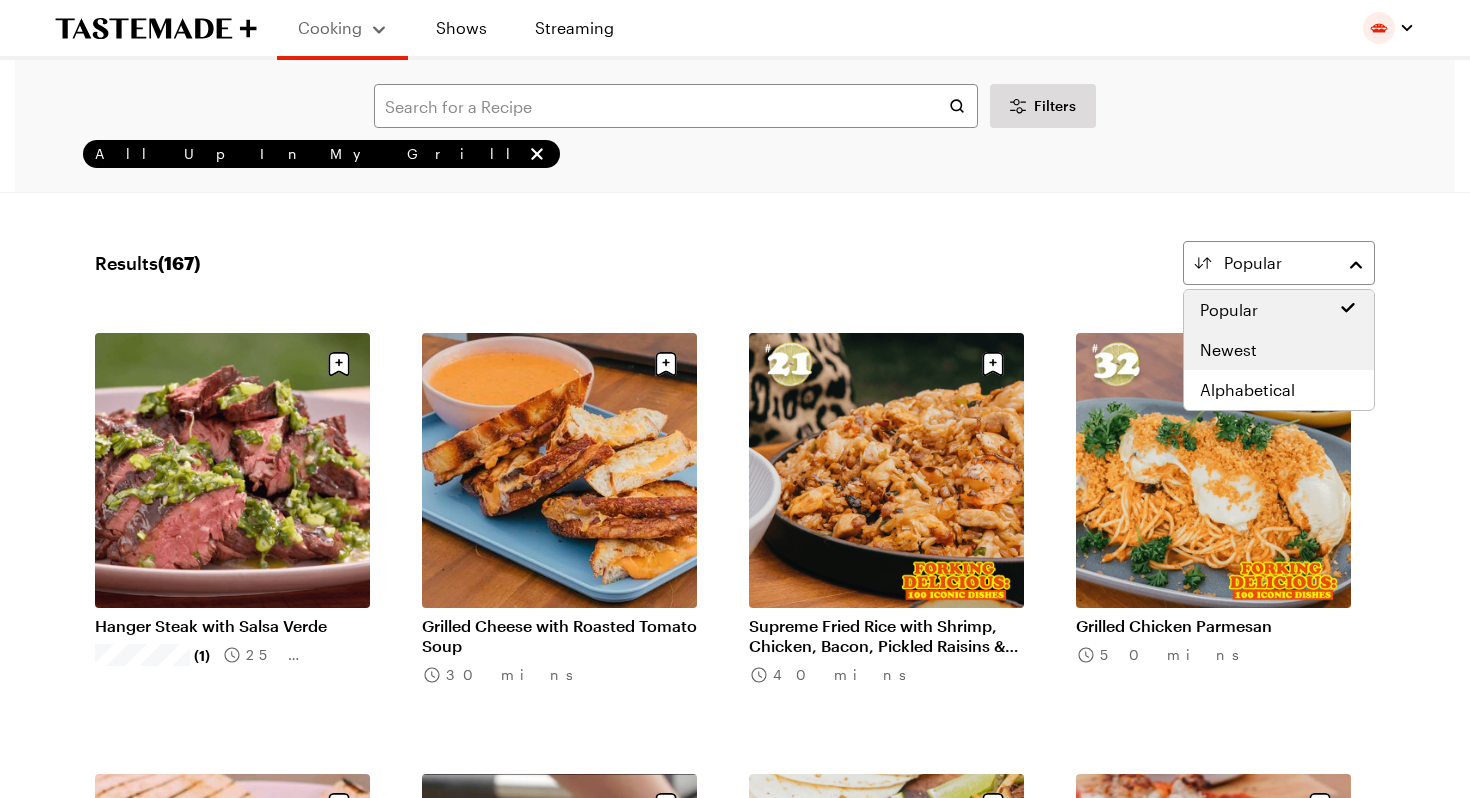 click on "Newest" at bounding box center [1228, 350] 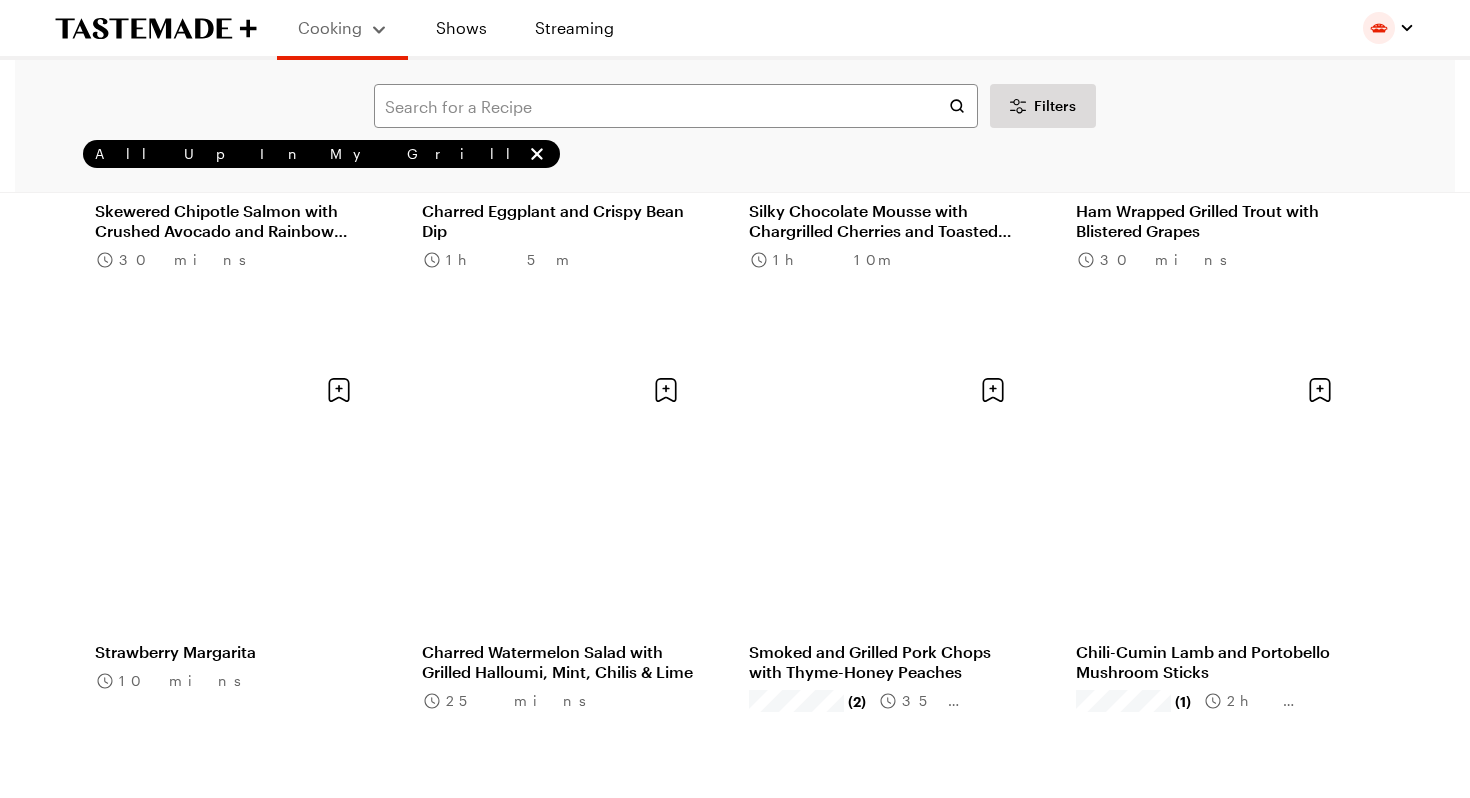 scroll, scrollTop: 2183, scrollLeft: 0, axis: vertical 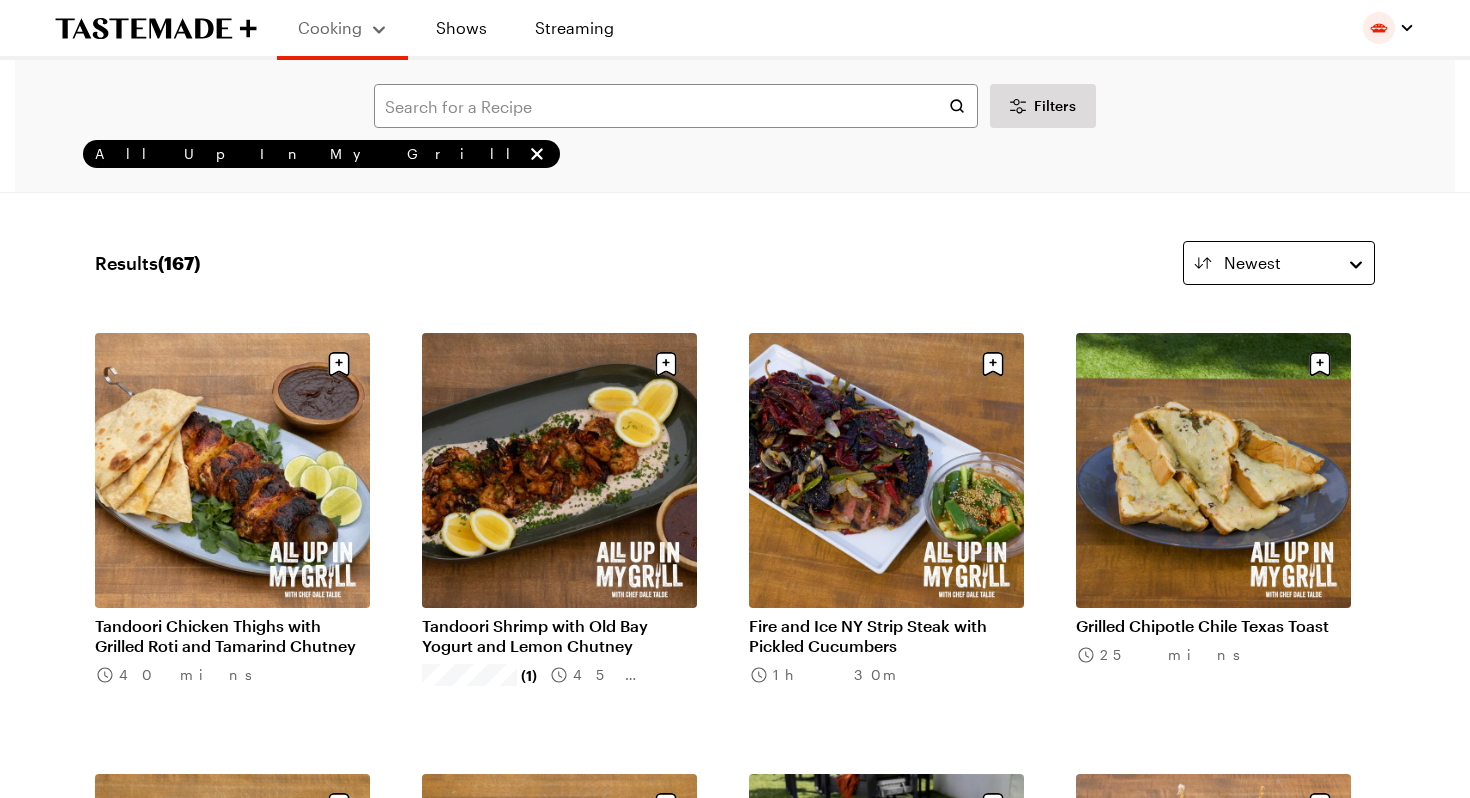 click on "Newest" at bounding box center (1279, 263) 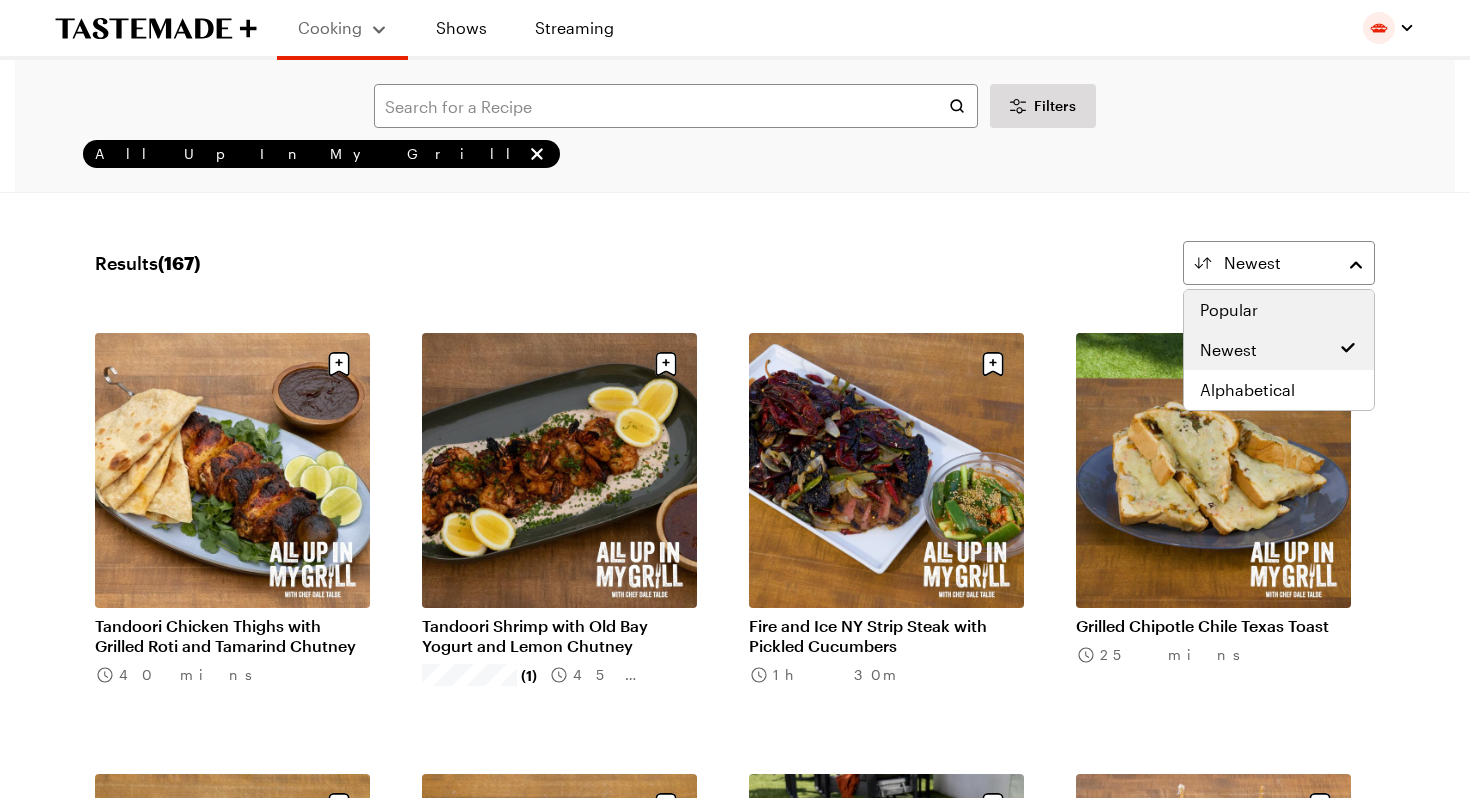 click on "Popular" at bounding box center [1279, 310] 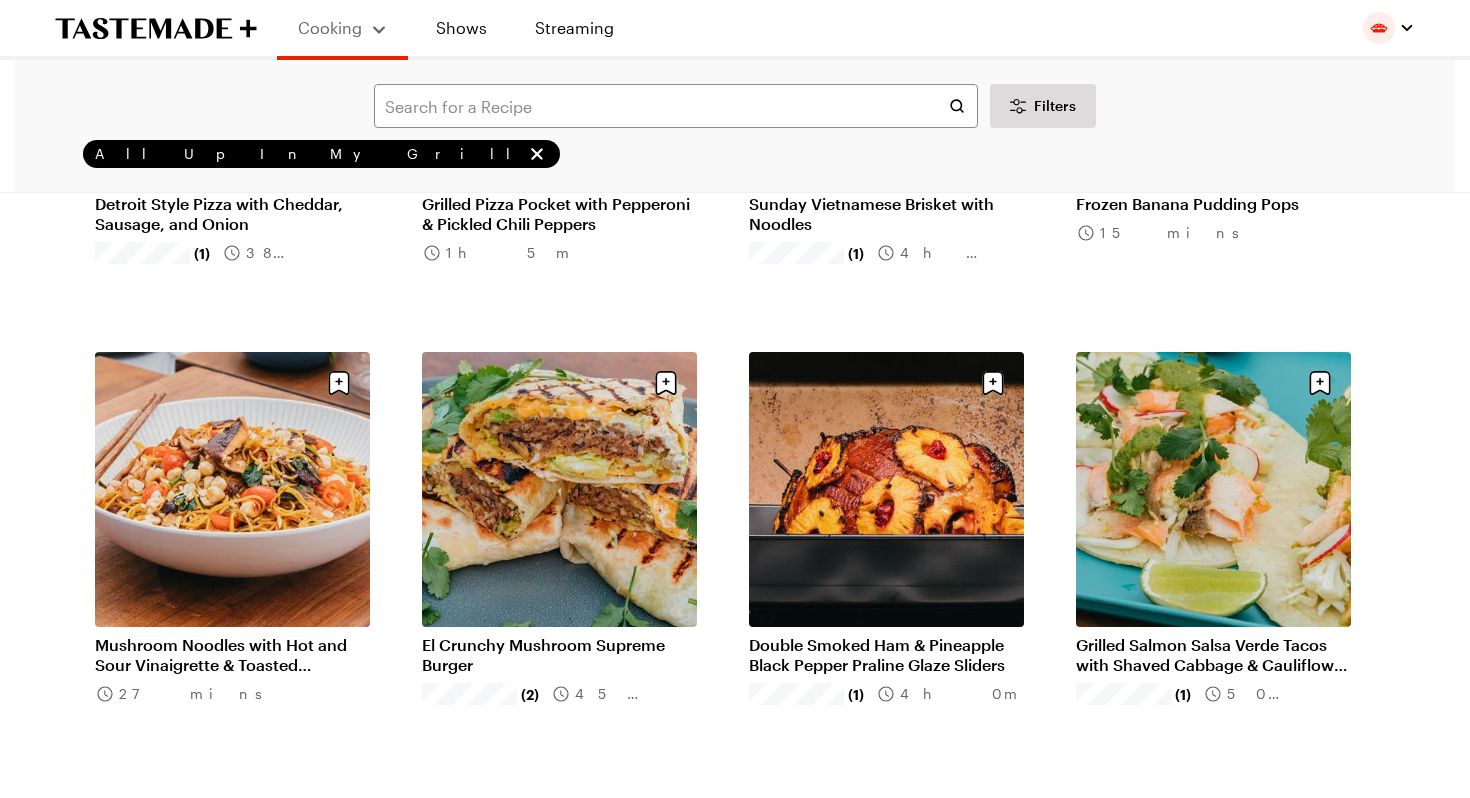scroll, scrollTop: 2192, scrollLeft: 0, axis: vertical 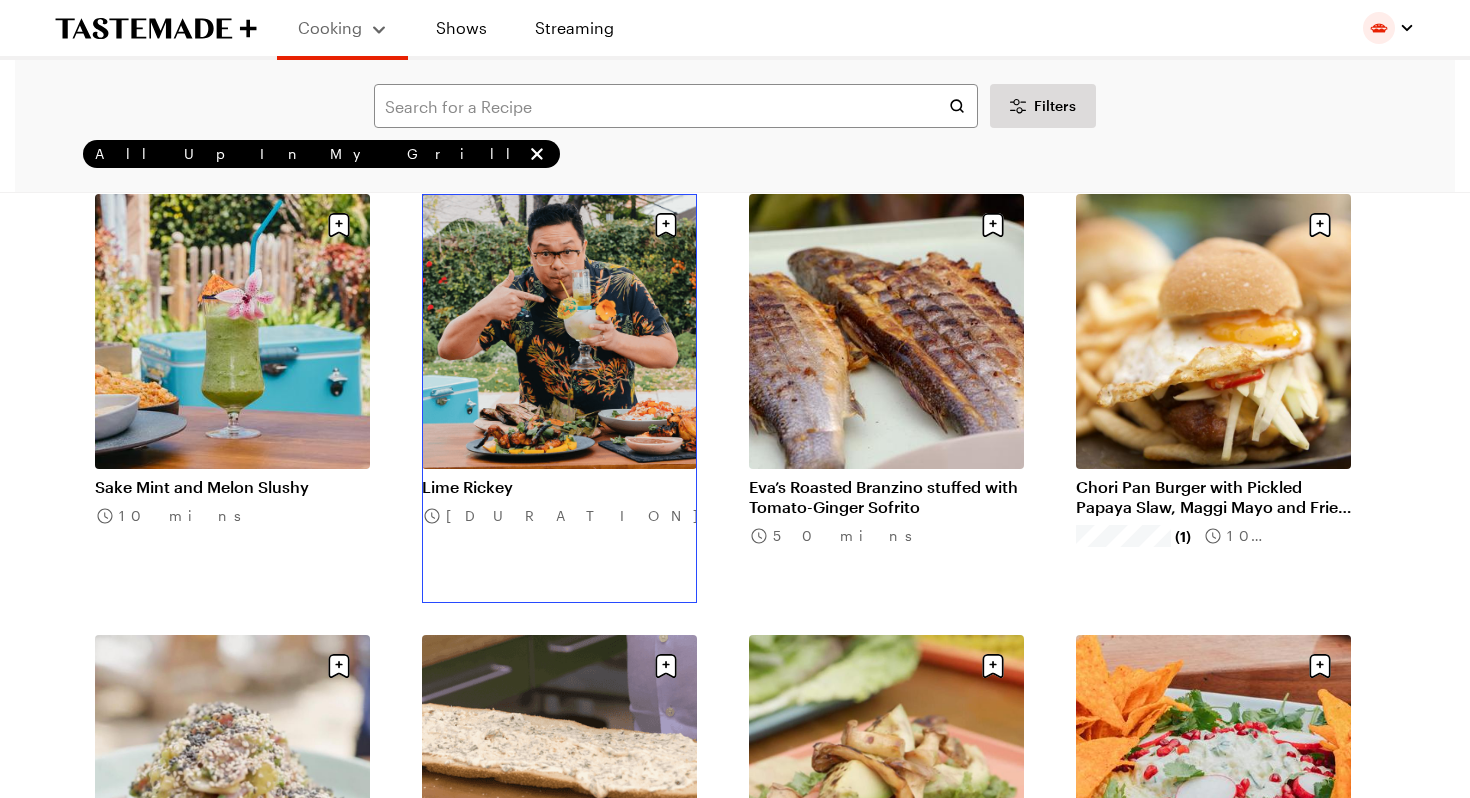 click on "Lime Rickey" at bounding box center (559, 487) 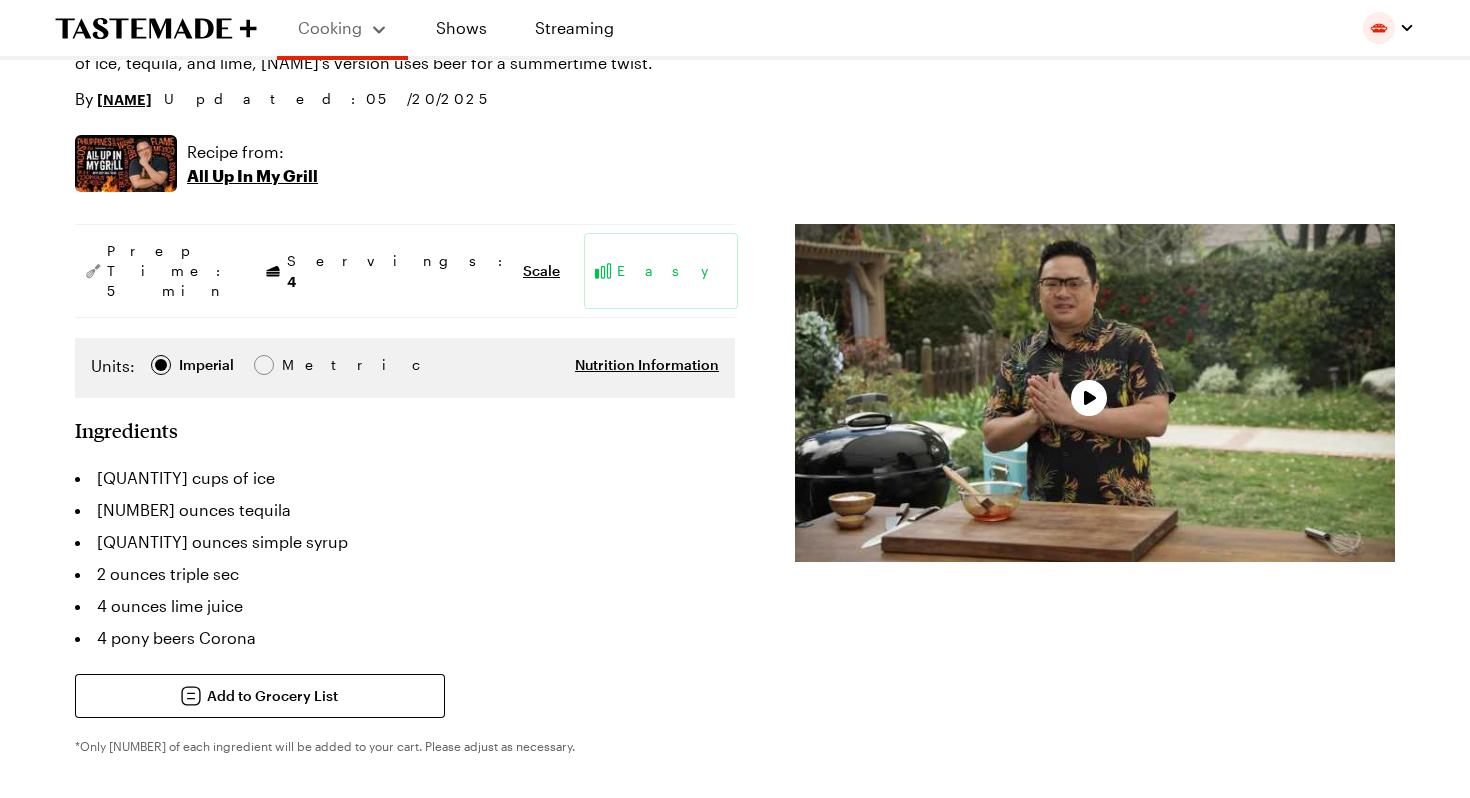scroll, scrollTop: 231, scrollLeft: 0, axis: vertical 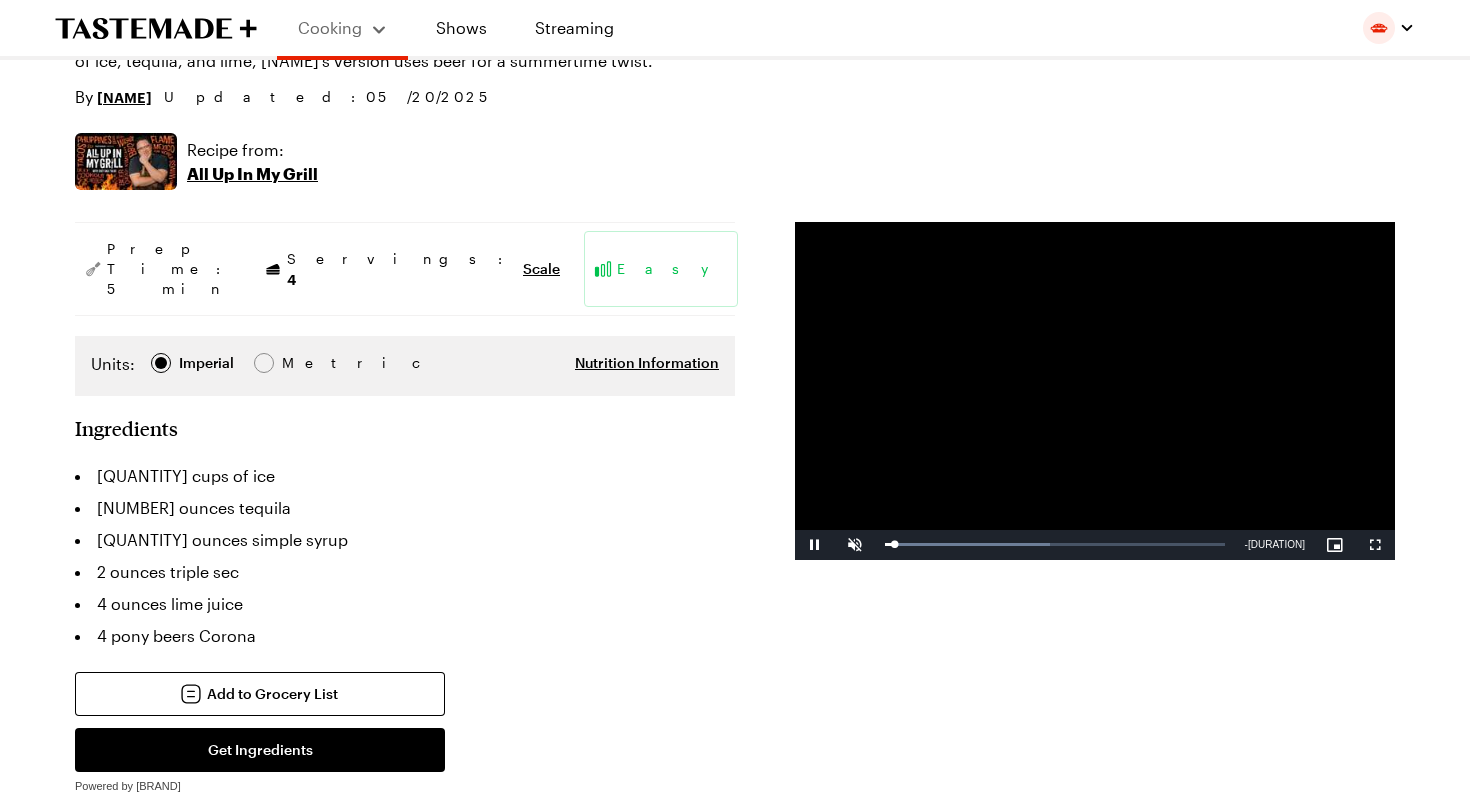 click at bounding box center [1095, 391] 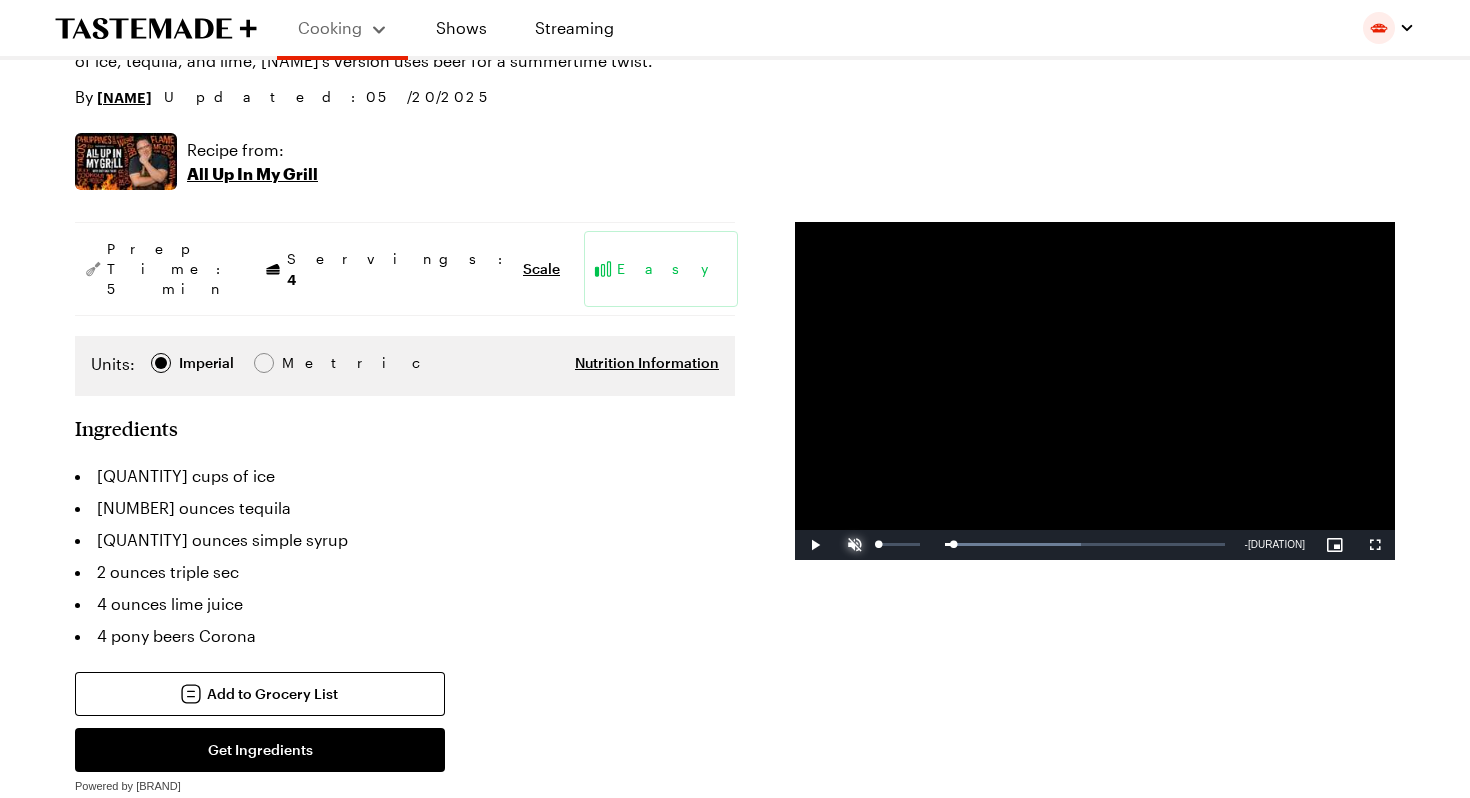 click at bounding box center (855, 545) 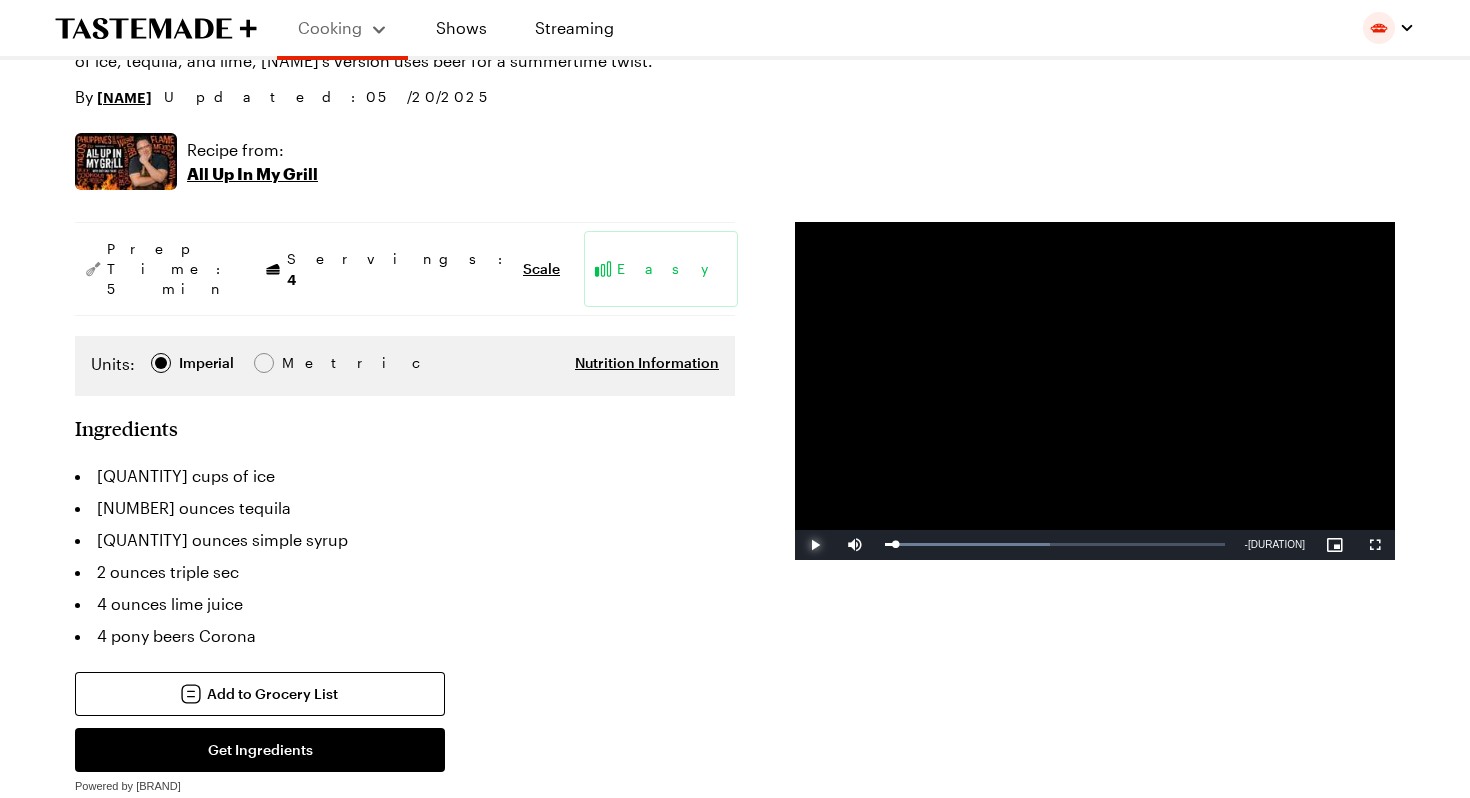 click at bounding box center (815, 545) 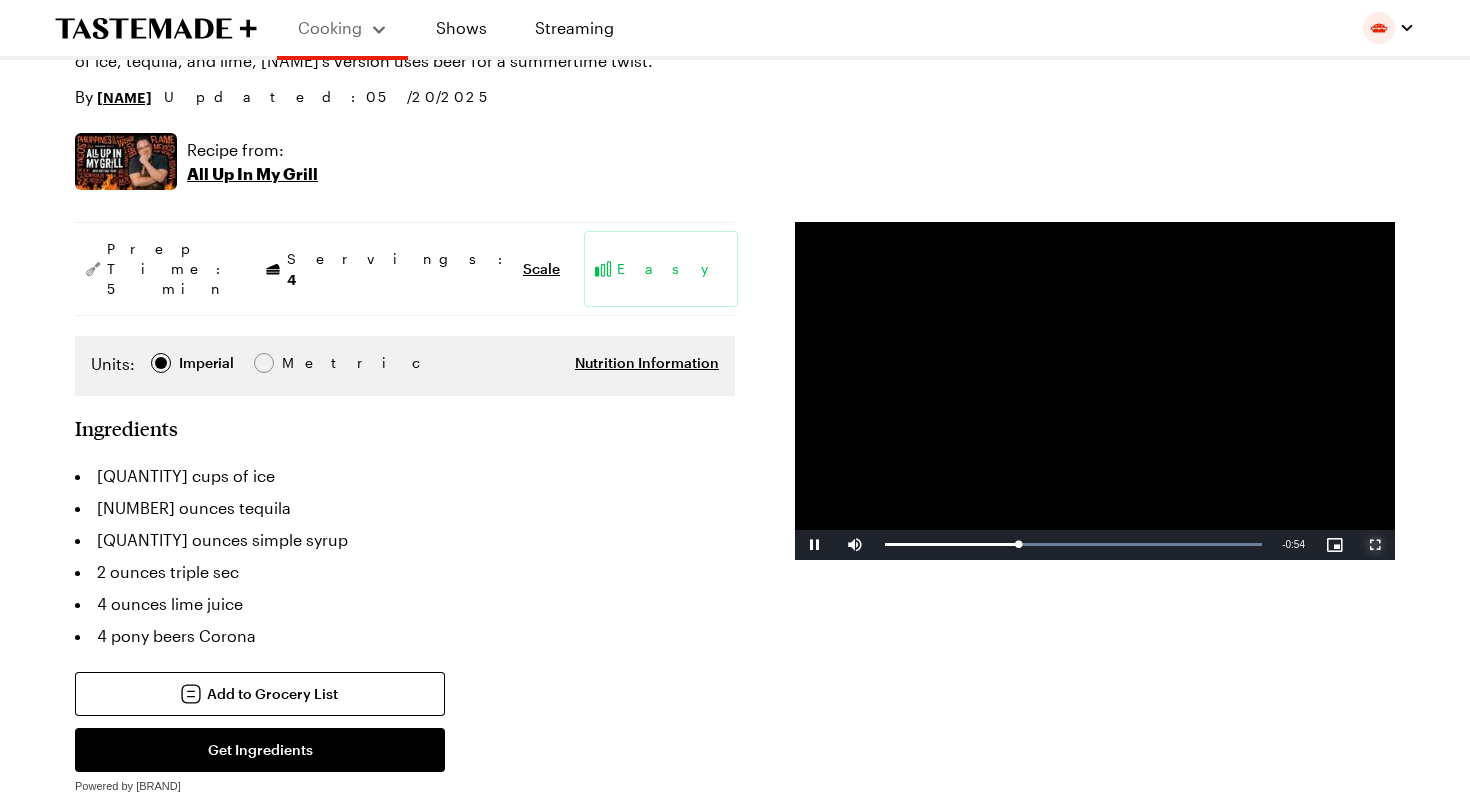 click at bounding box center [1375, 545] 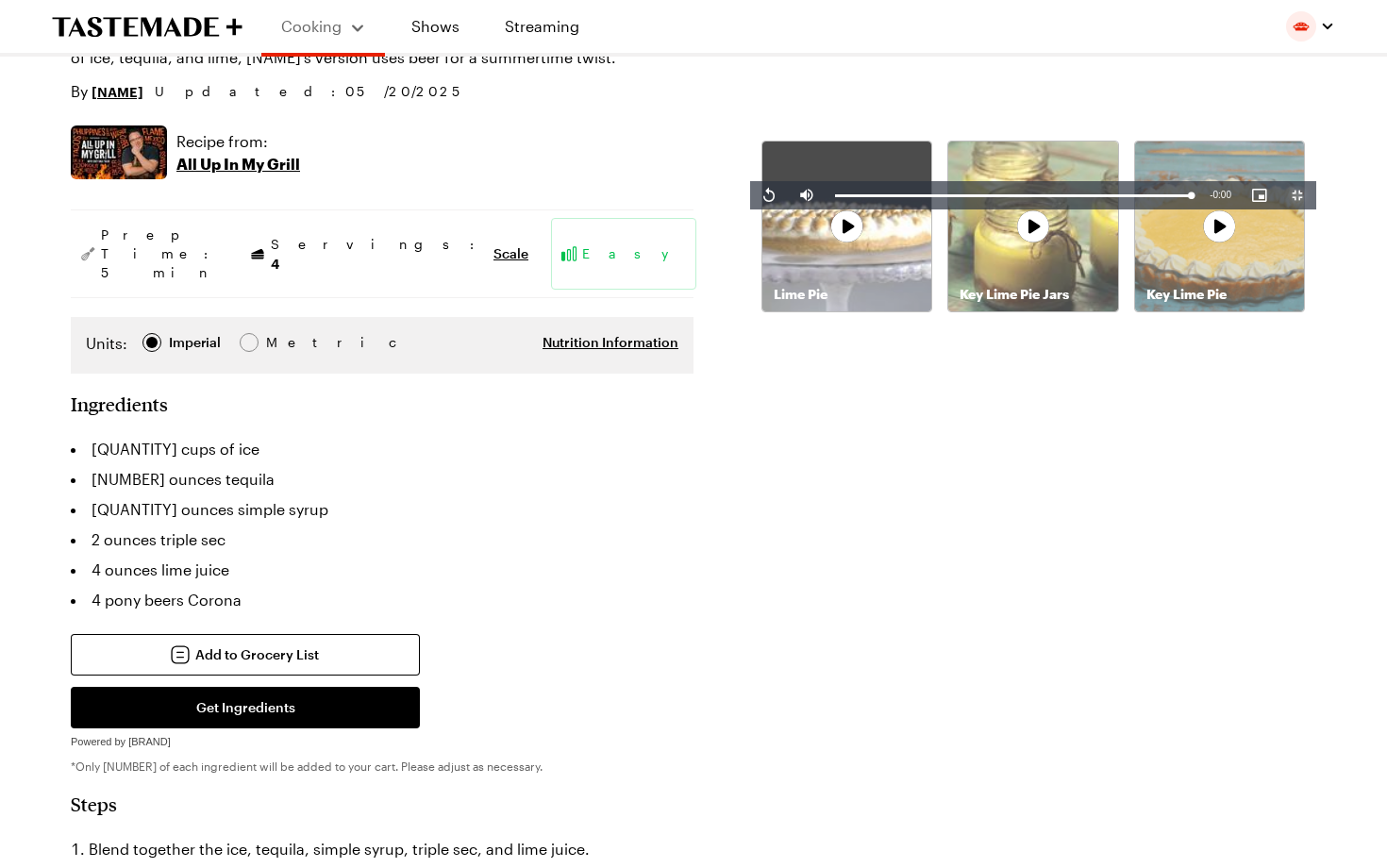 type on "x" 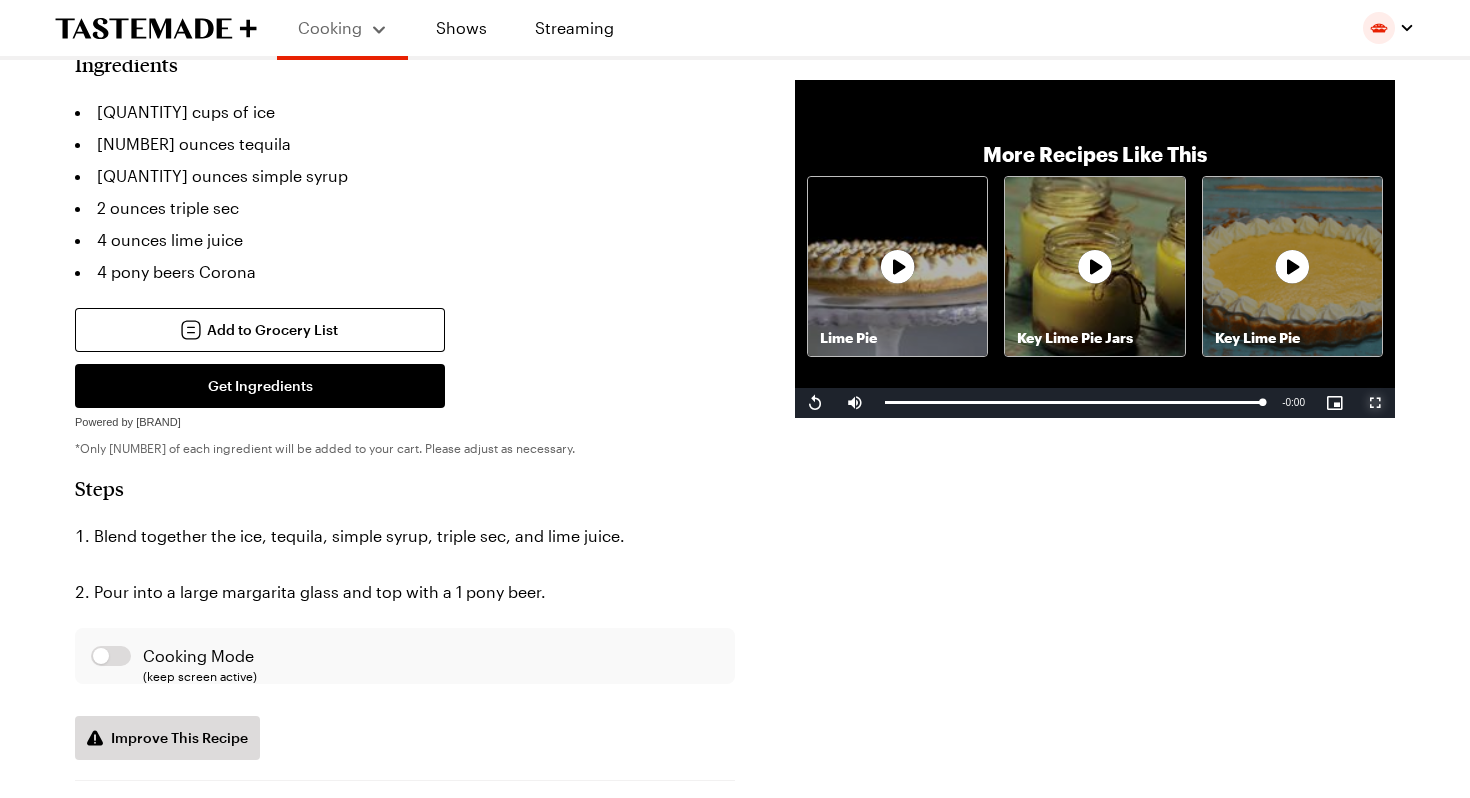 scroll, scrollTop: 0, scrollLeft: 0, axis: both 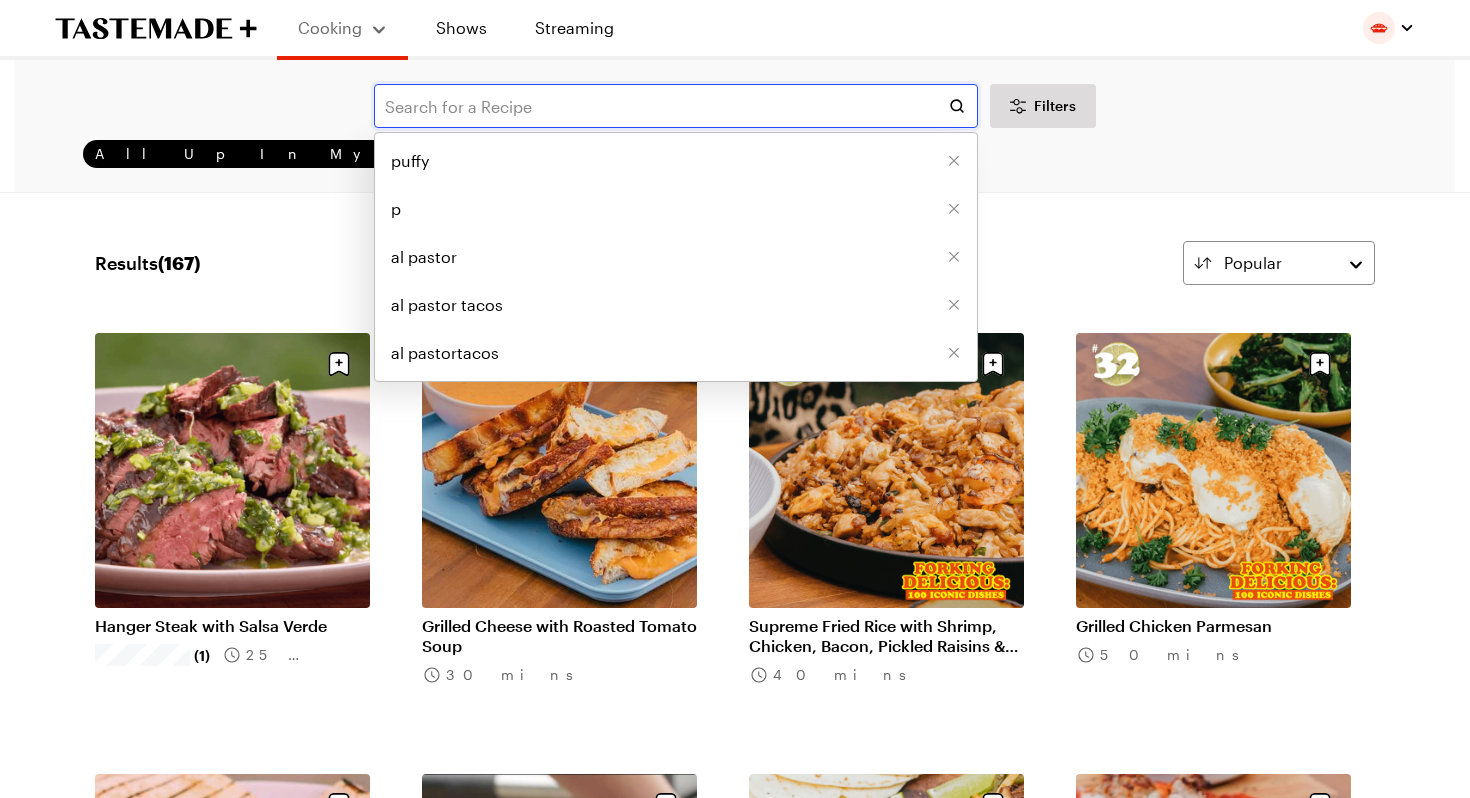 click at bounding box center [676, 106] 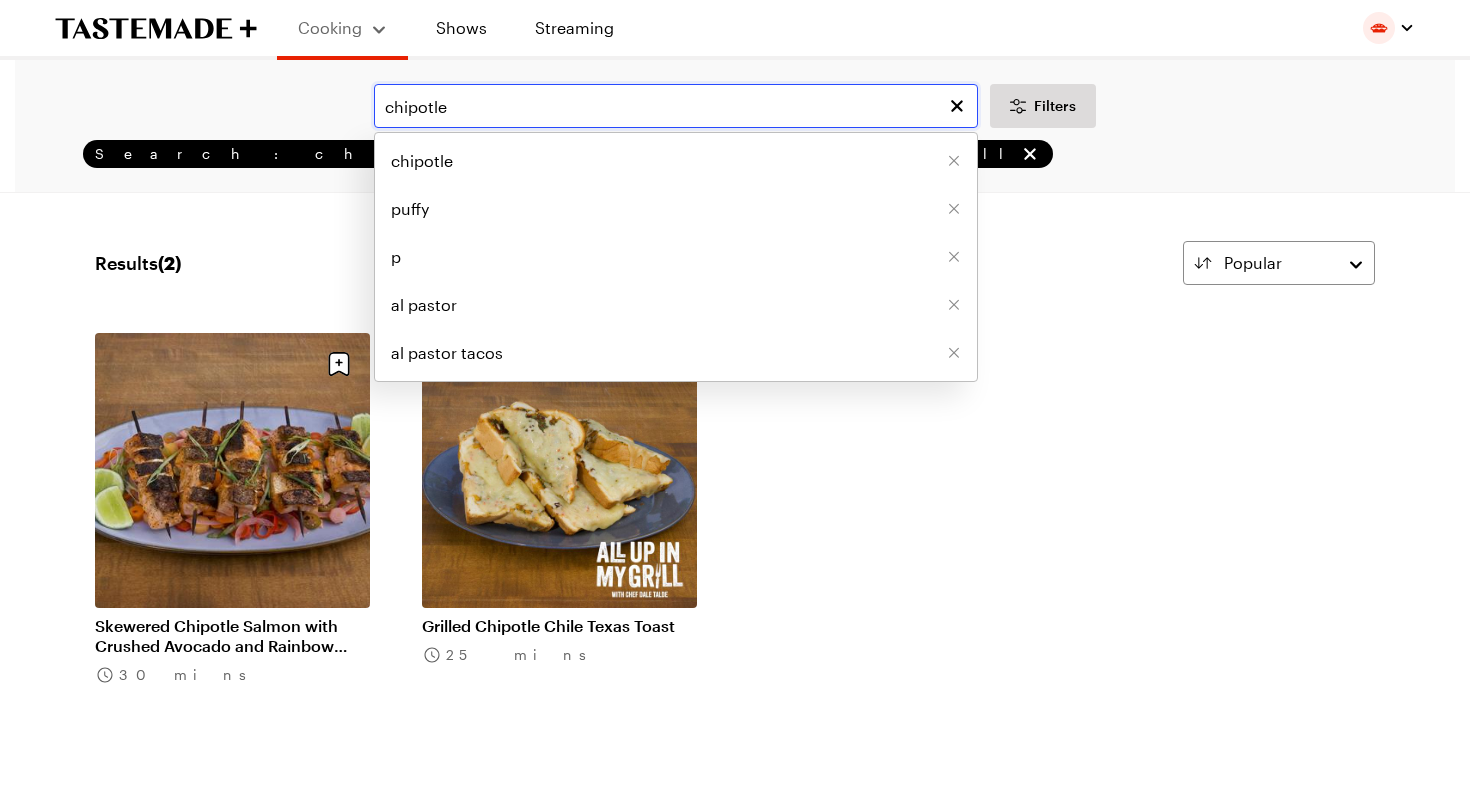 type on "chipotle" 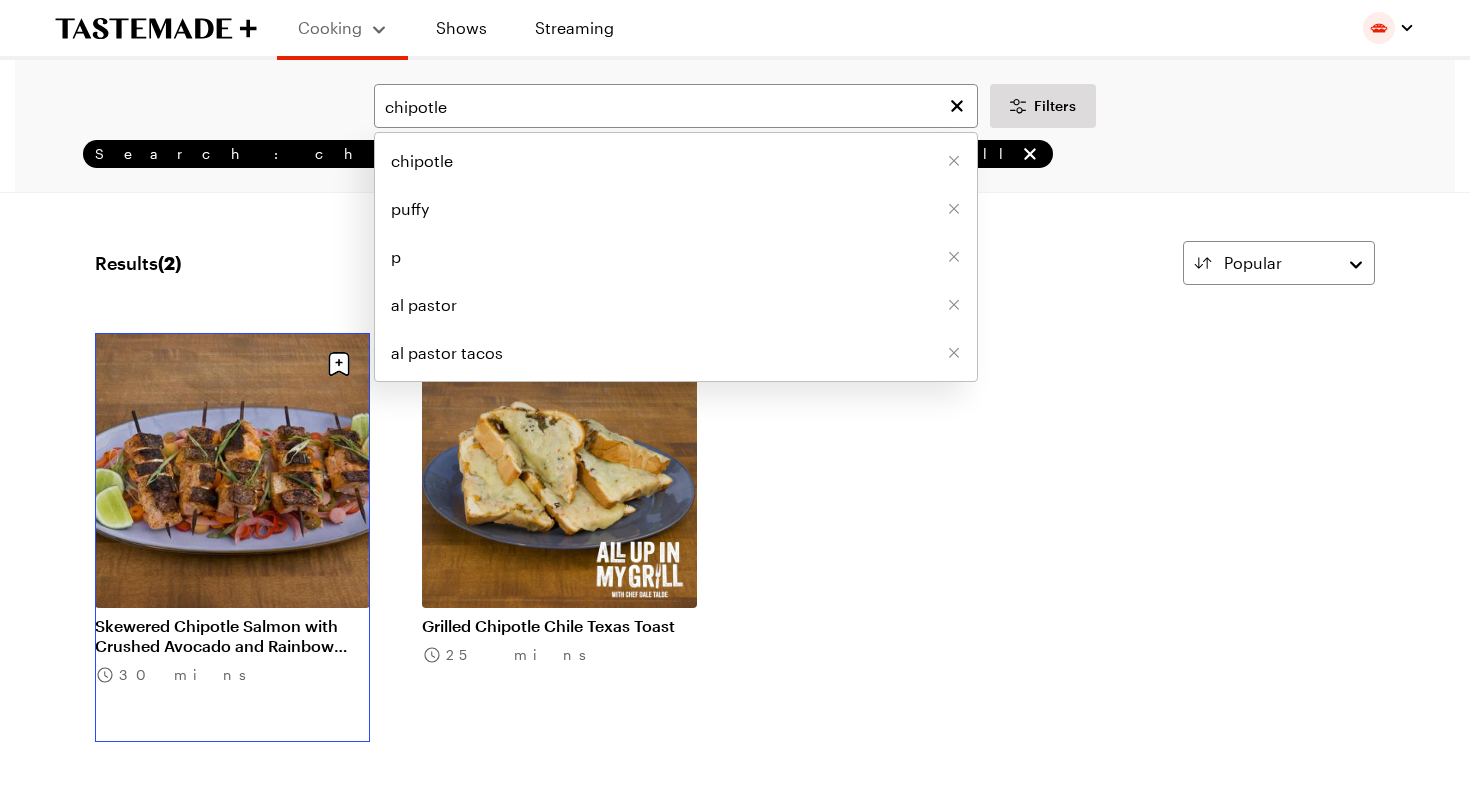 click on "Skewered Chipotle Salmon with Crushed Avocado and Rainbow Carrot Escabeche" at bounding box center (232, 636) 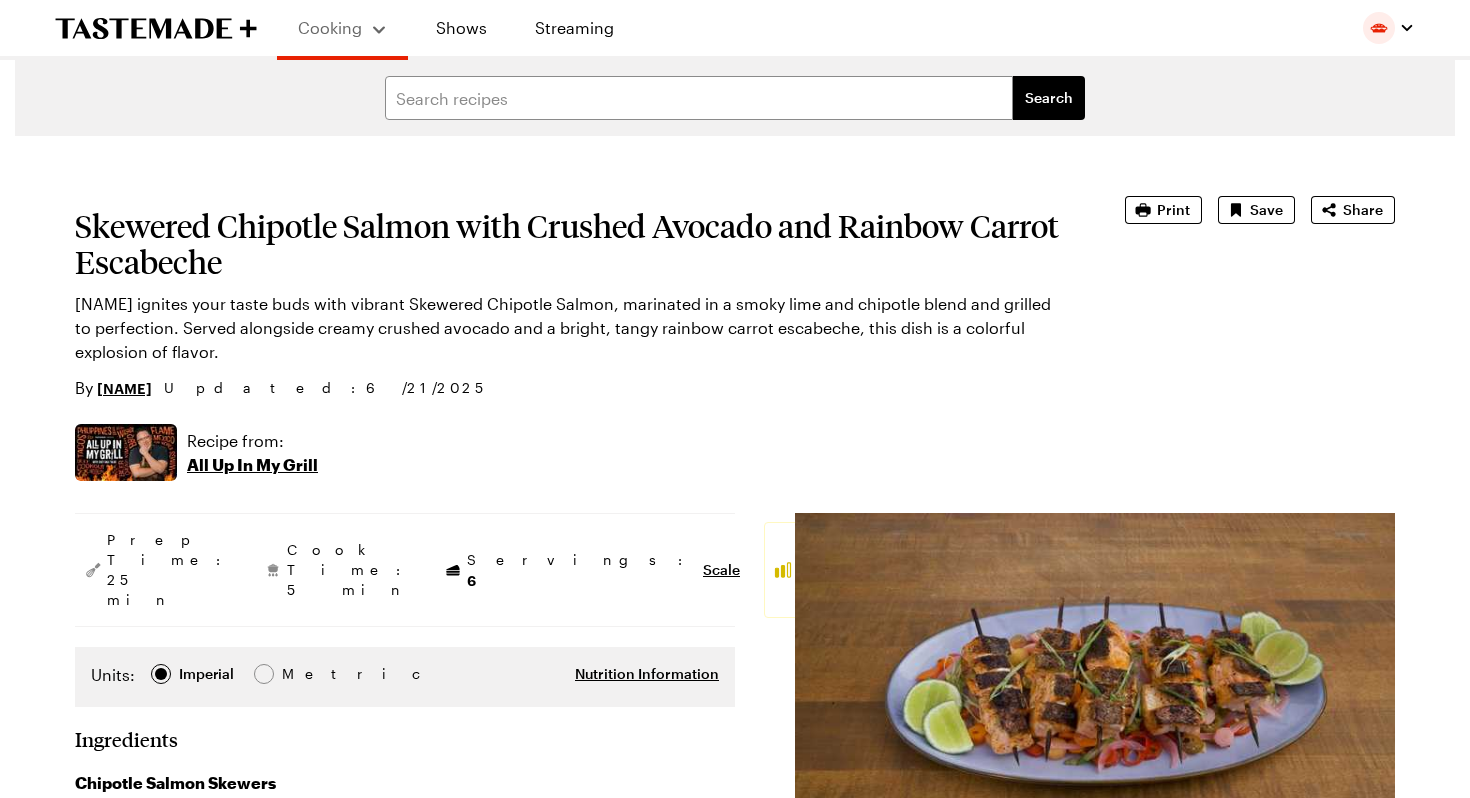 type on "x" 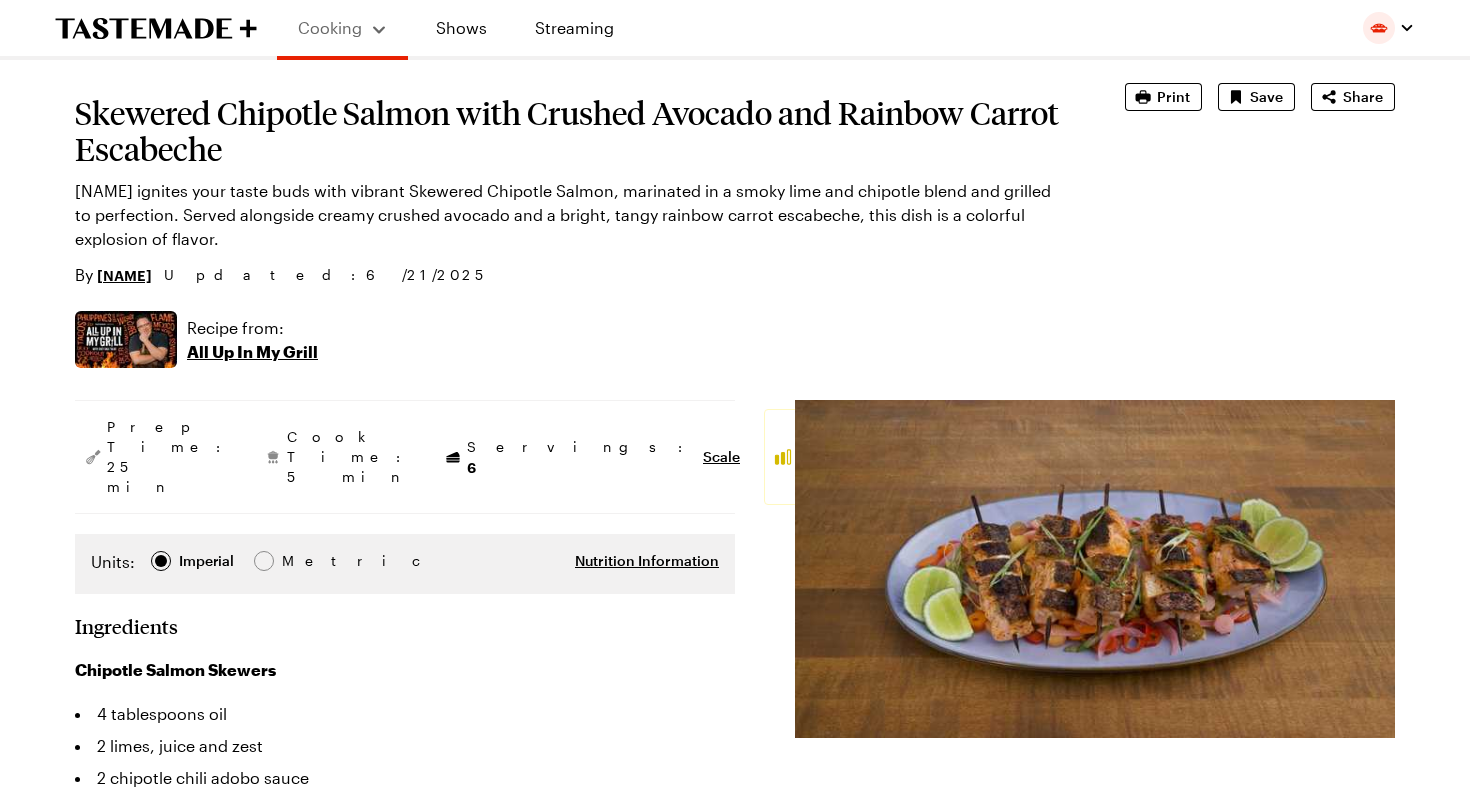 scroll, scrollTop: 0, scrollLeft: 0, axis: both 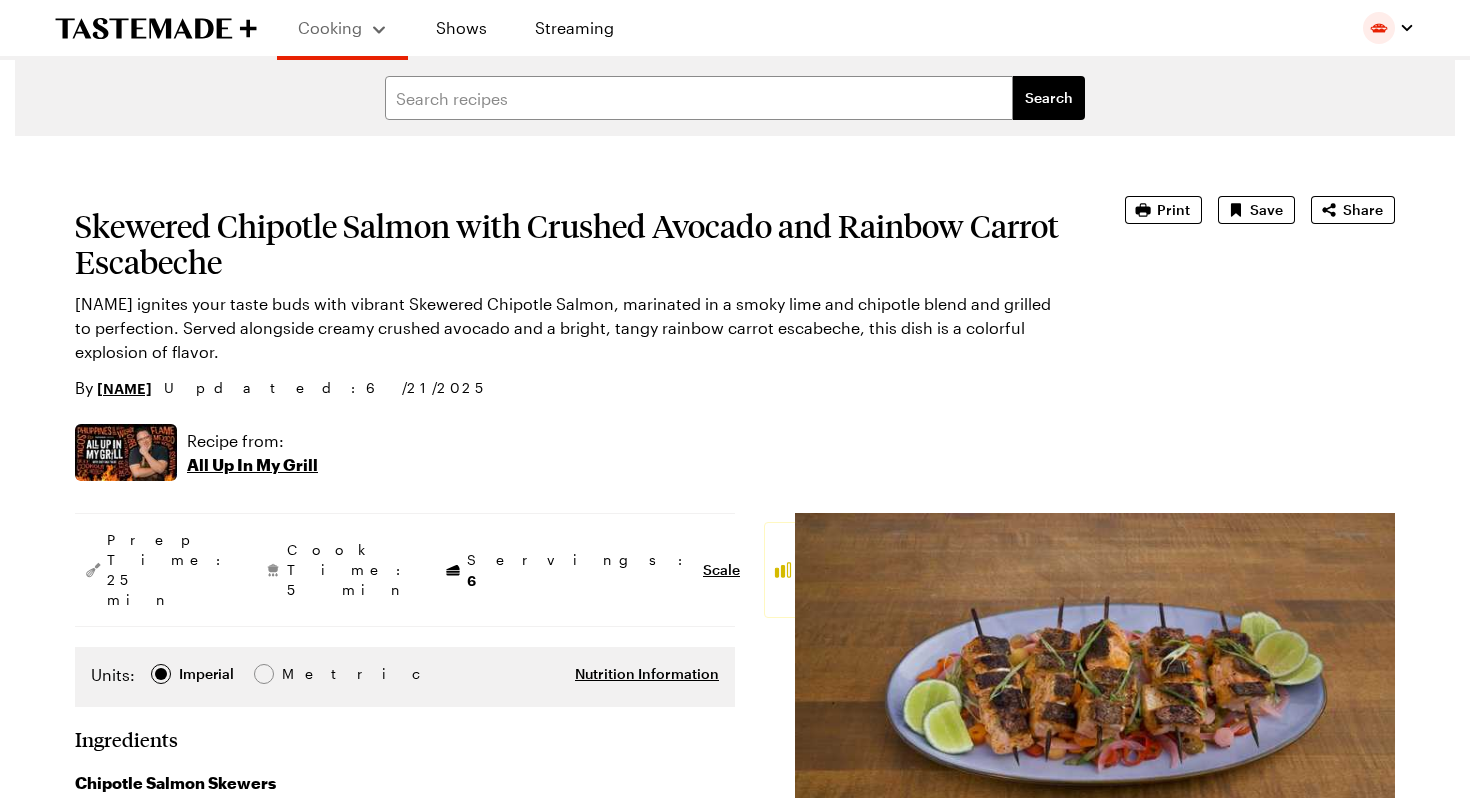 click on "All Up In My Grill" at bounding box center (252, 465) 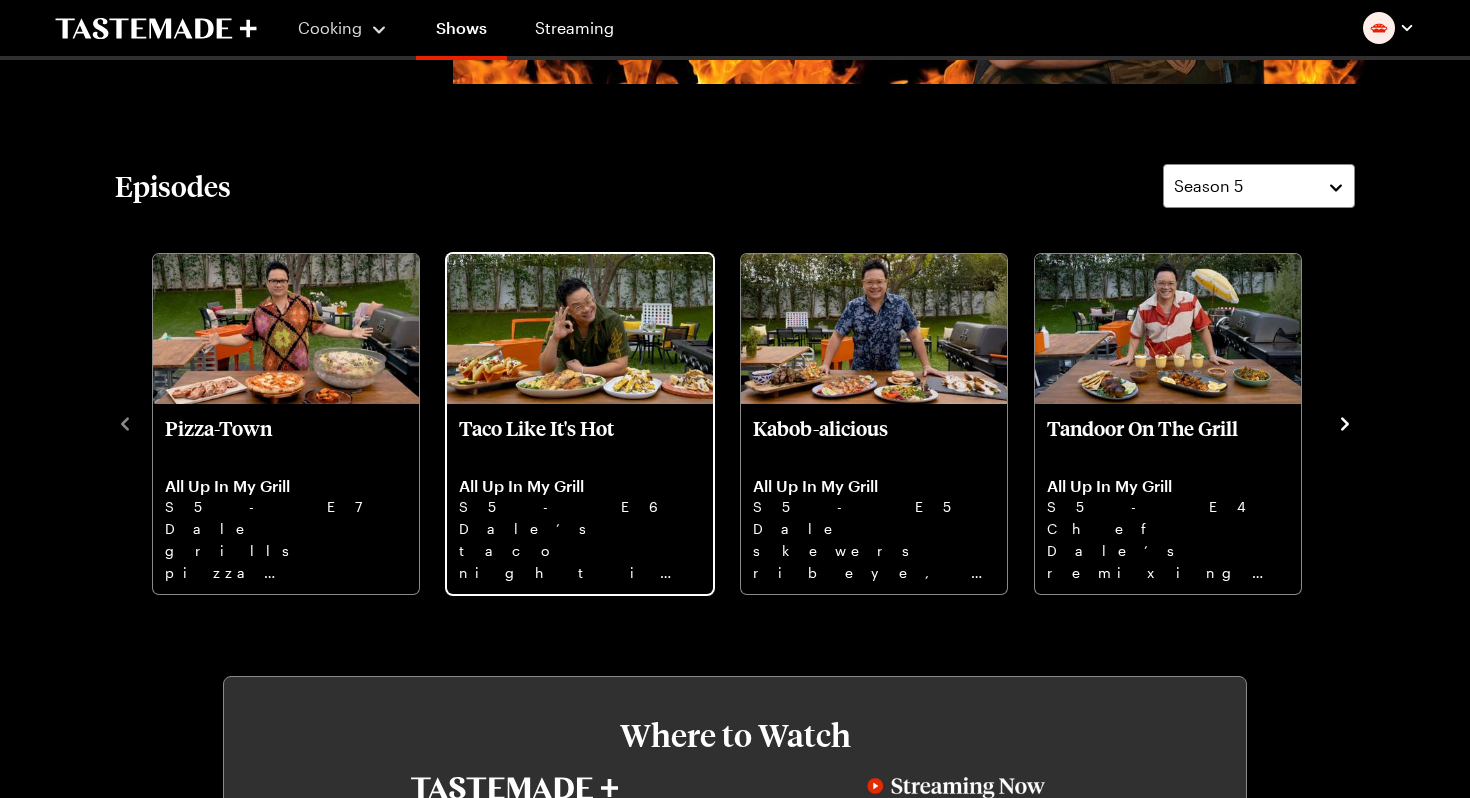 scroll, scrollTop: 522, scrollLeft: 0, axis: vertical 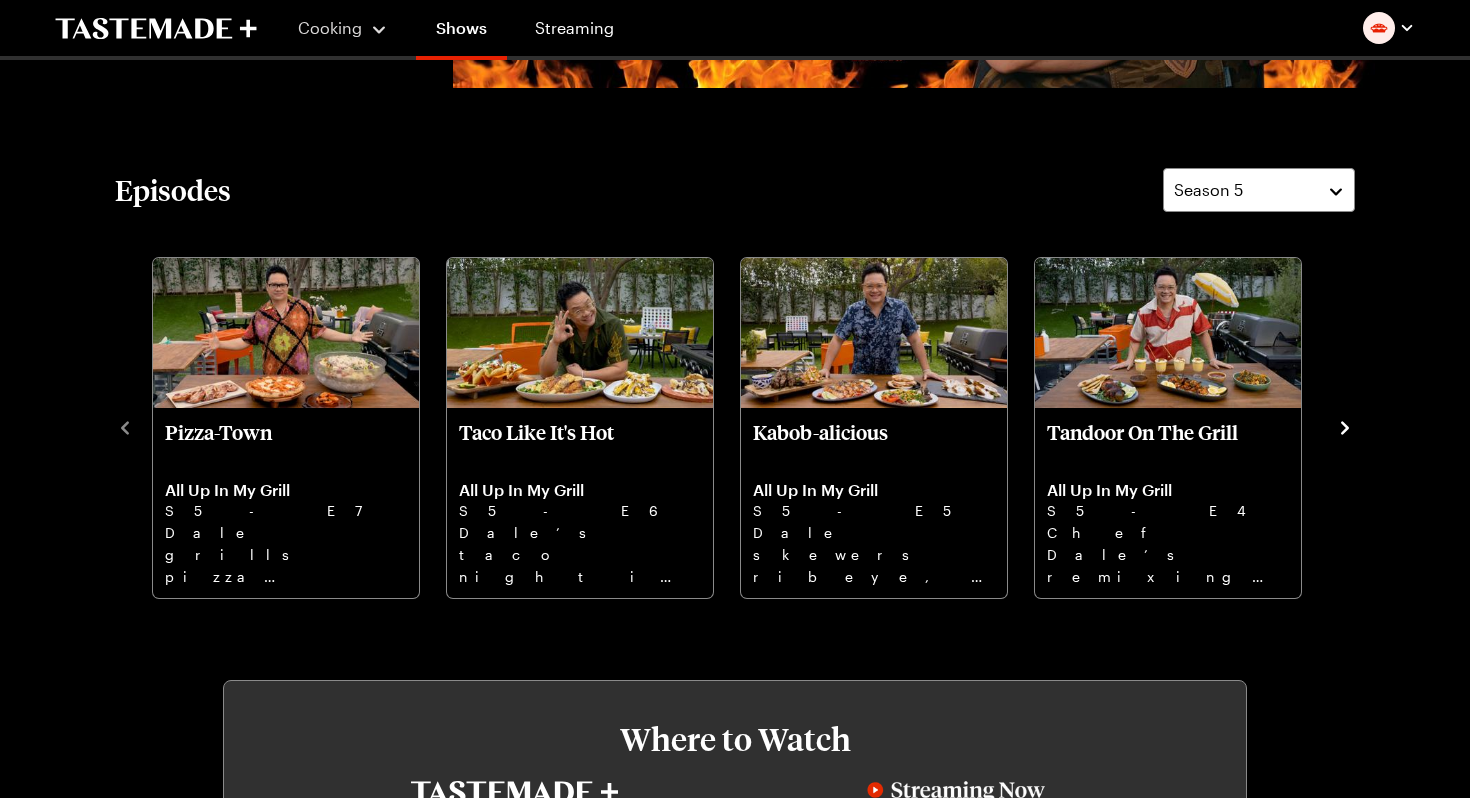 click 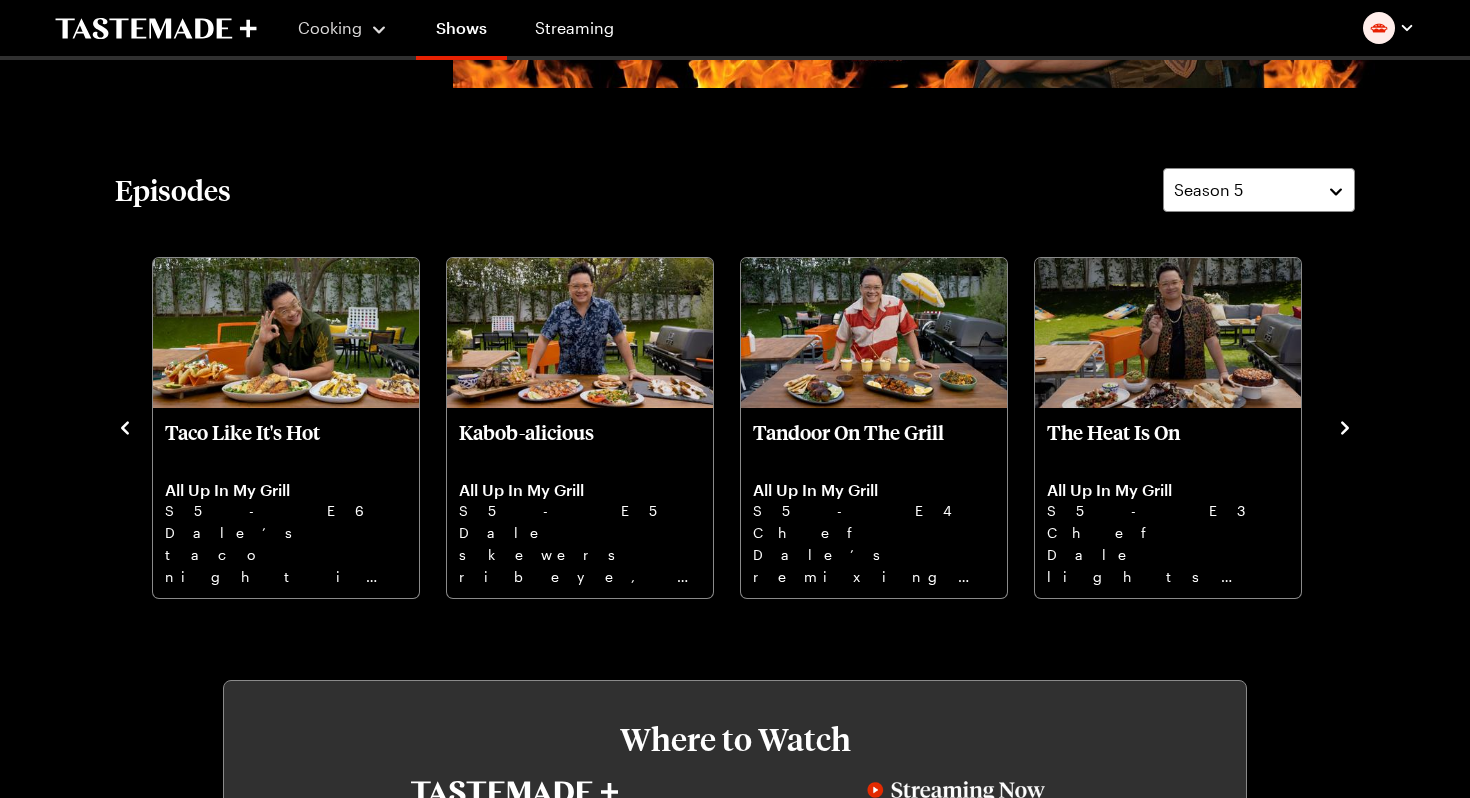 click 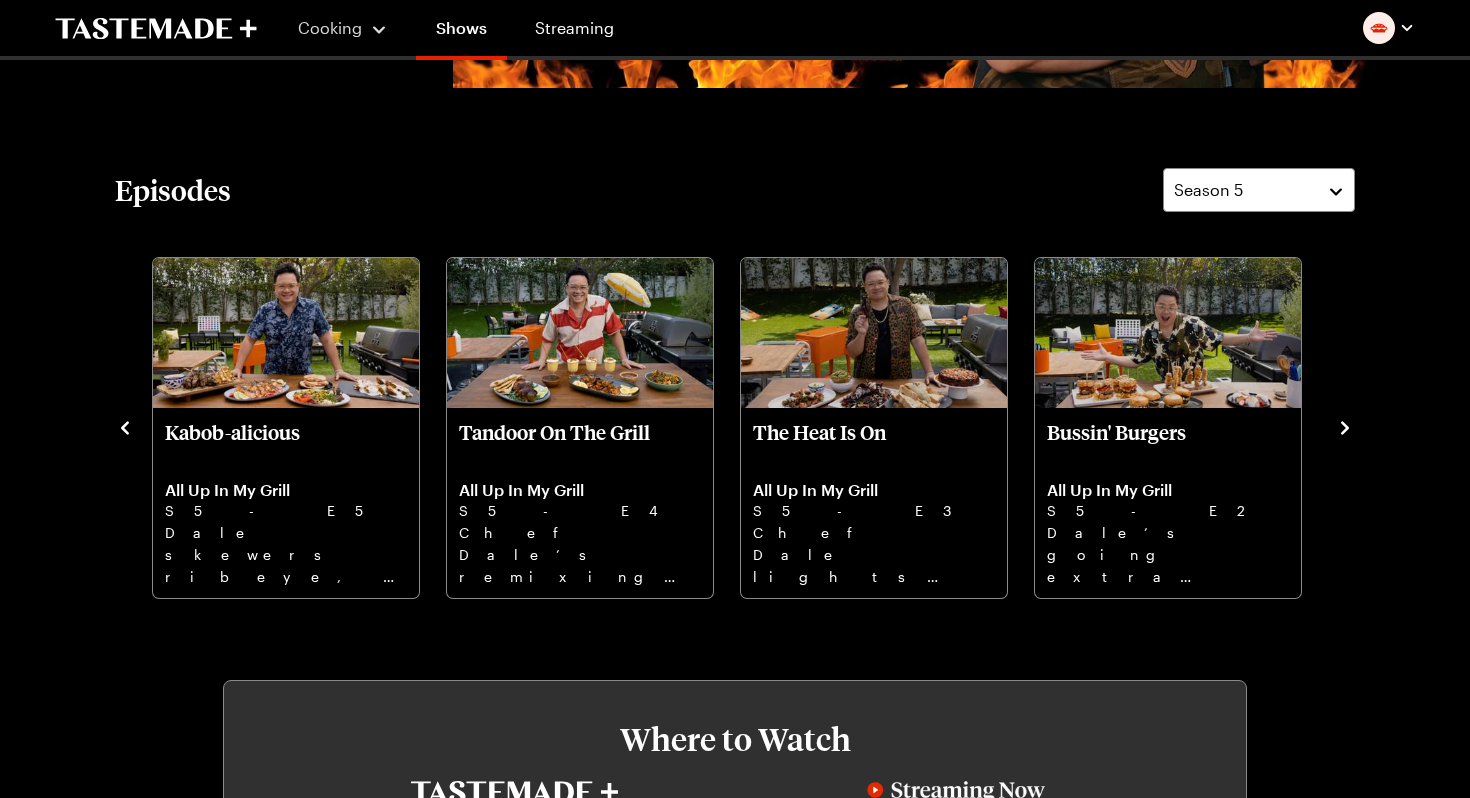 click 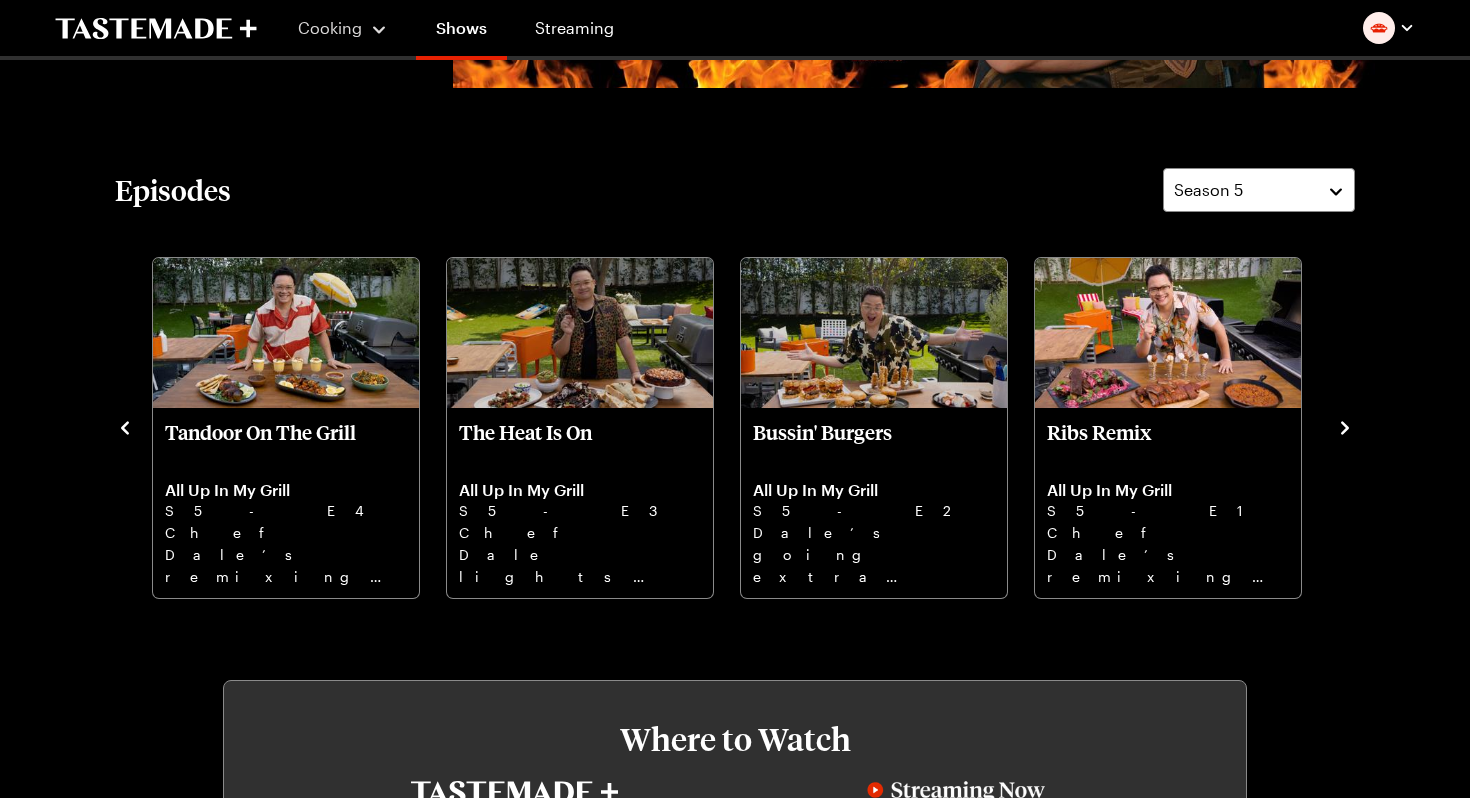 click 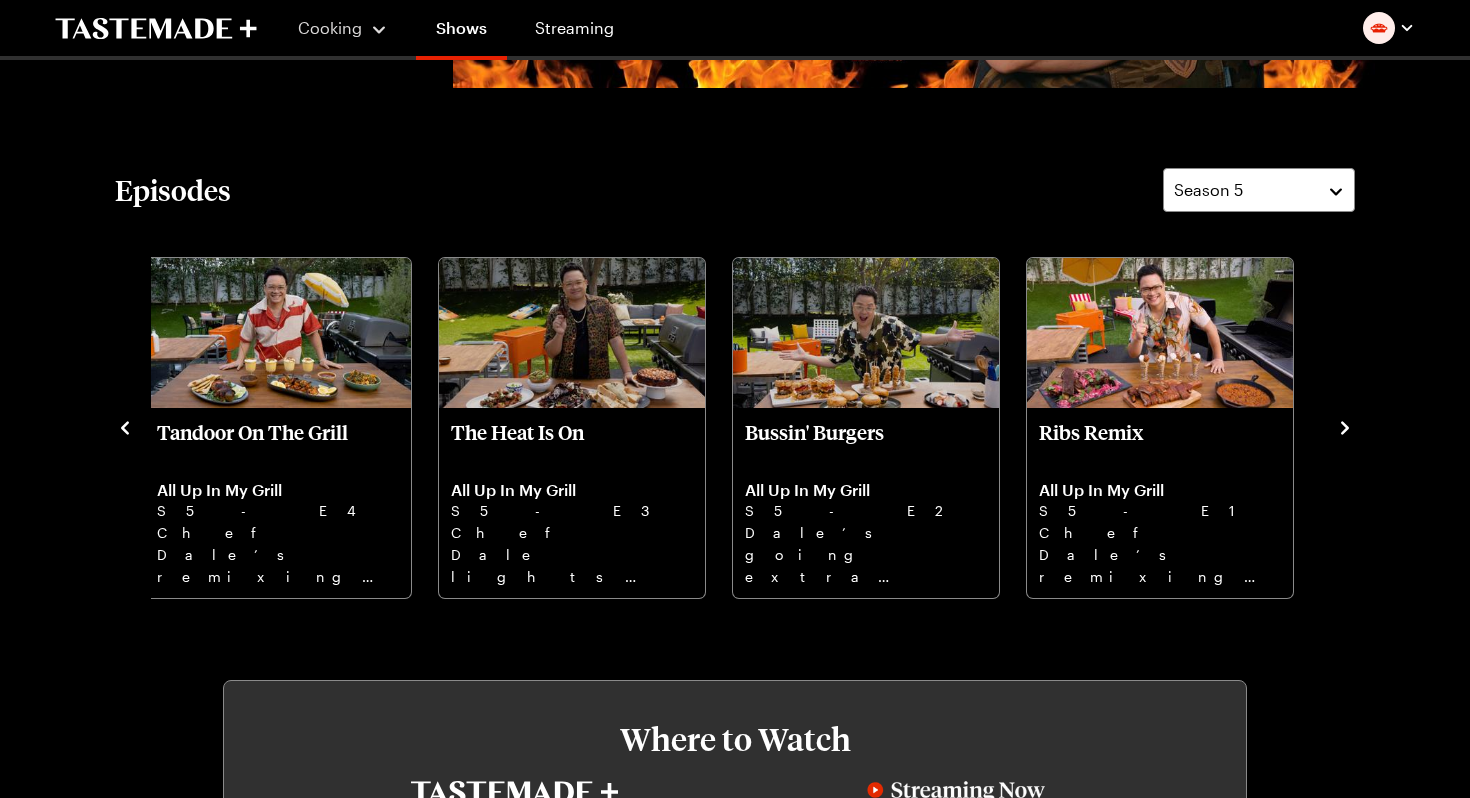 click 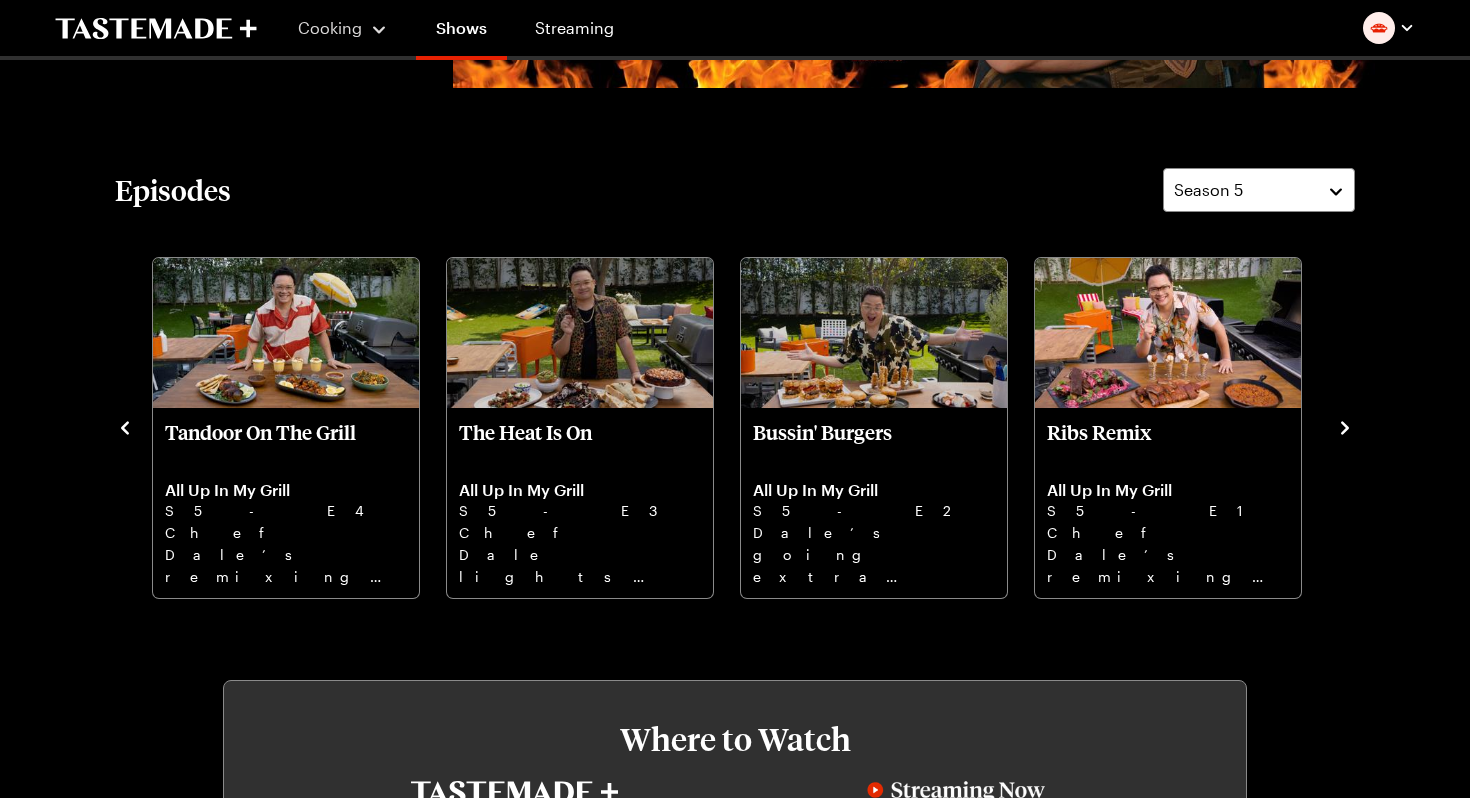 click 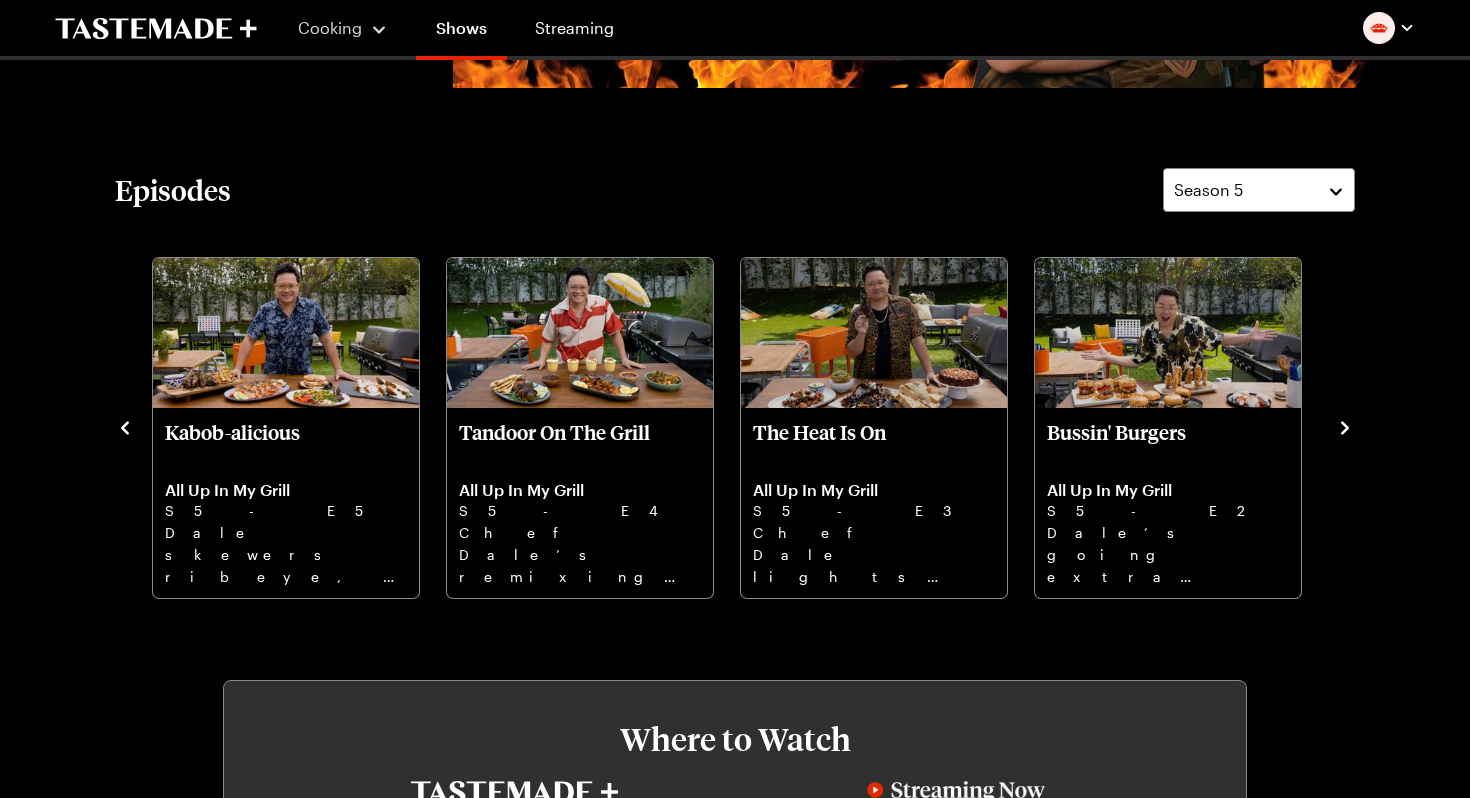 click 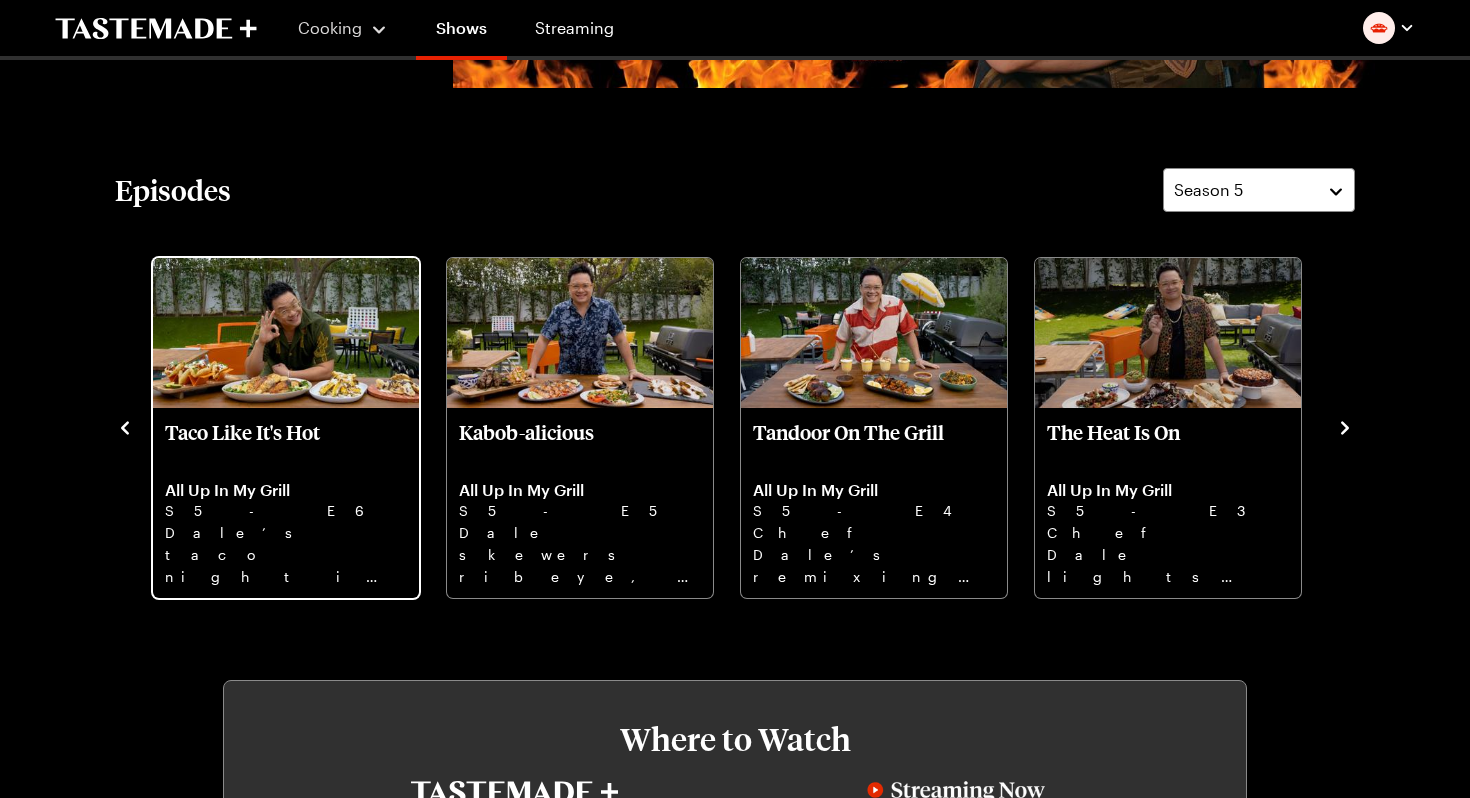 click at bounding box center (286, 333) 